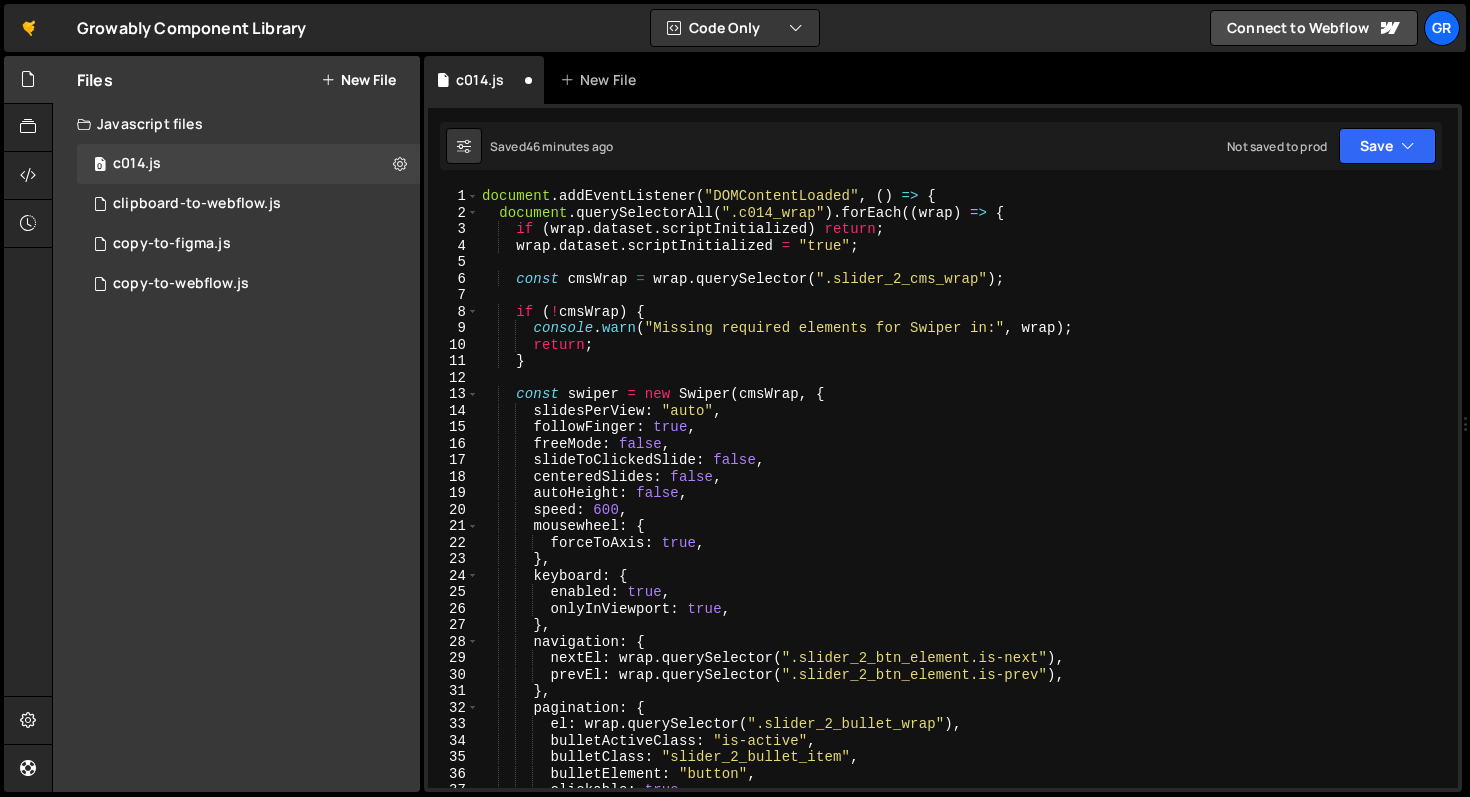 scroll, scrollTop: 0, scrollLeft: 0, axis: both 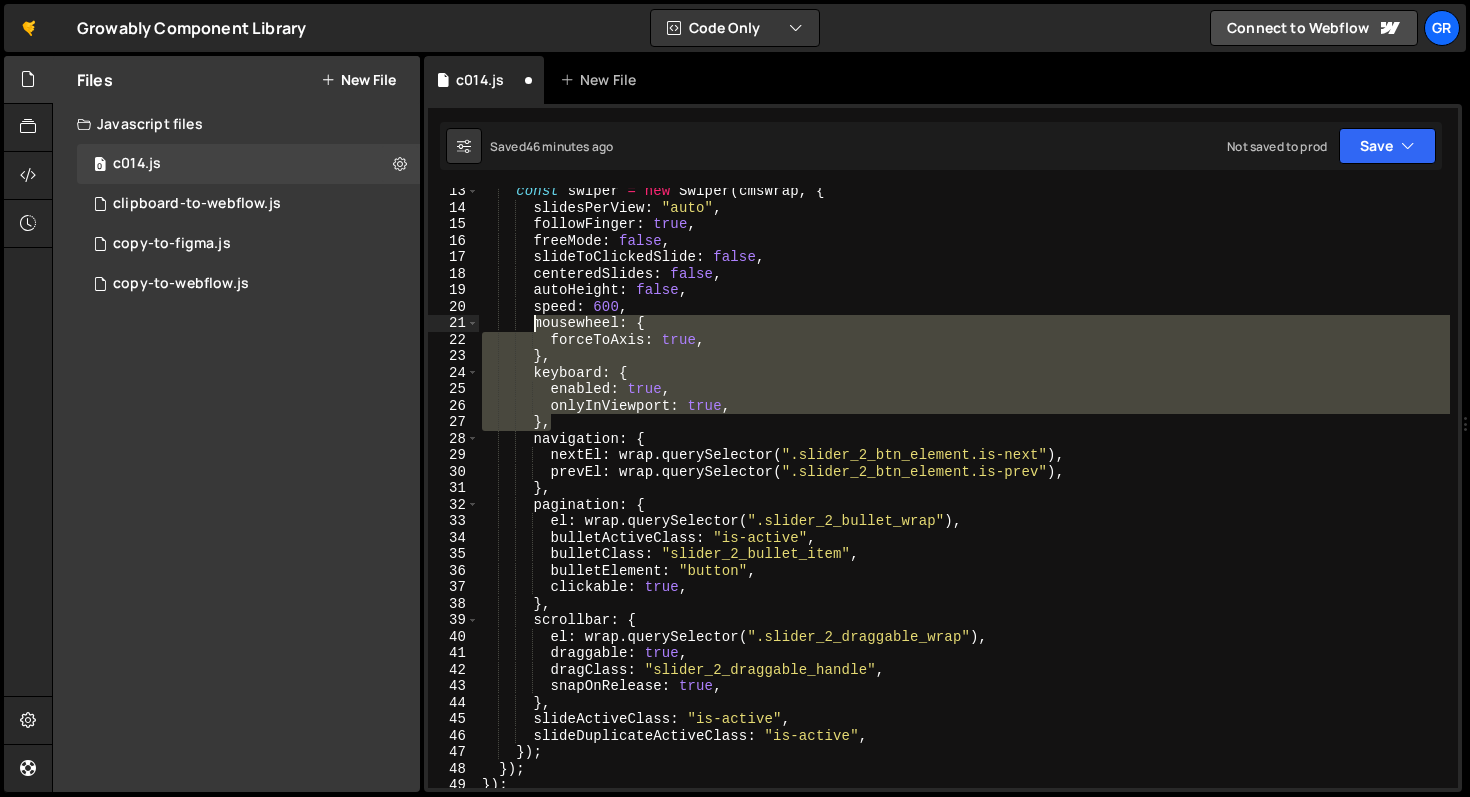 drag, startPoint x: 556, startPoint y: 422, endPoint x: 536, endPoint y: 326, distance: 98.0612 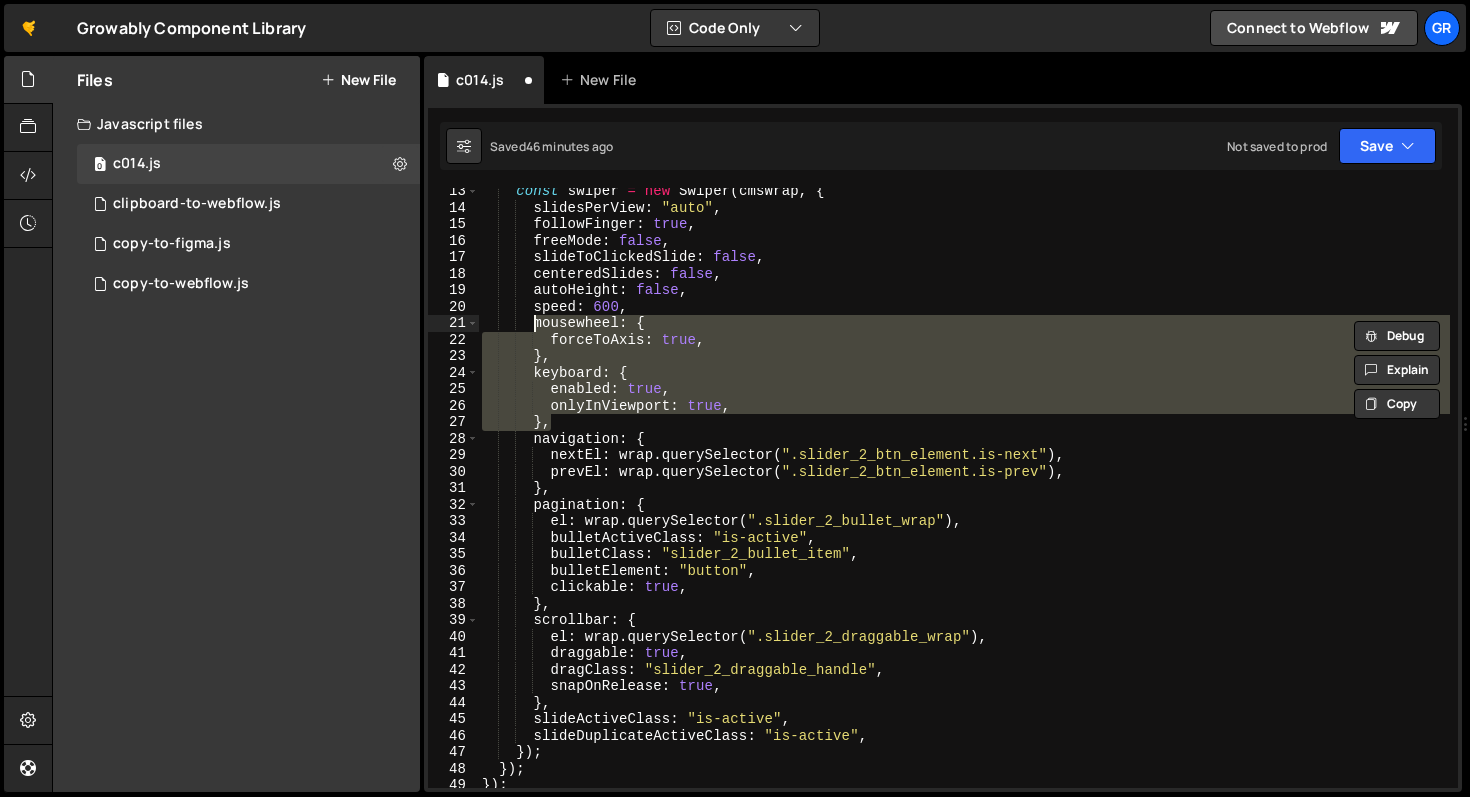 click on "const   swiper   =   new   Swiper ( cmsWrap ,   {          slidesPerView :   "auto" ,          followFinger :   true ,          freeMode :   false ,          slideToClickedSlide :   false ,          centeredSlides :   false ,          autoHeight :   false ,          speed :   600 ,          mousewheel :   {             forceToAxis :   true ,          } ,          keyboard :   {             enabled :   true ,             onlyInViewport :   true ,          } ,          navigation :   {             nextEl :   wrap . querySelector ( ".slider_2_btn_element.is-next" ) ,             prevEl :   wrap . querySelector ( ".slider_2_btn_element.is-prev" ) ,          } ,          pagination :   {             el :   wrap . querySelector ( ".slider_2_bullet_wrap" ) ,             bulletActiveClass :   "is-active" ,             bulletClass :   "slider_2_bullet_item" ,             bulletElement :   "button" ,             clickable :   true ,          } ,          scrollbar :   {             el :   wrap . querySelector ( )" at bounding box center (964, 488) 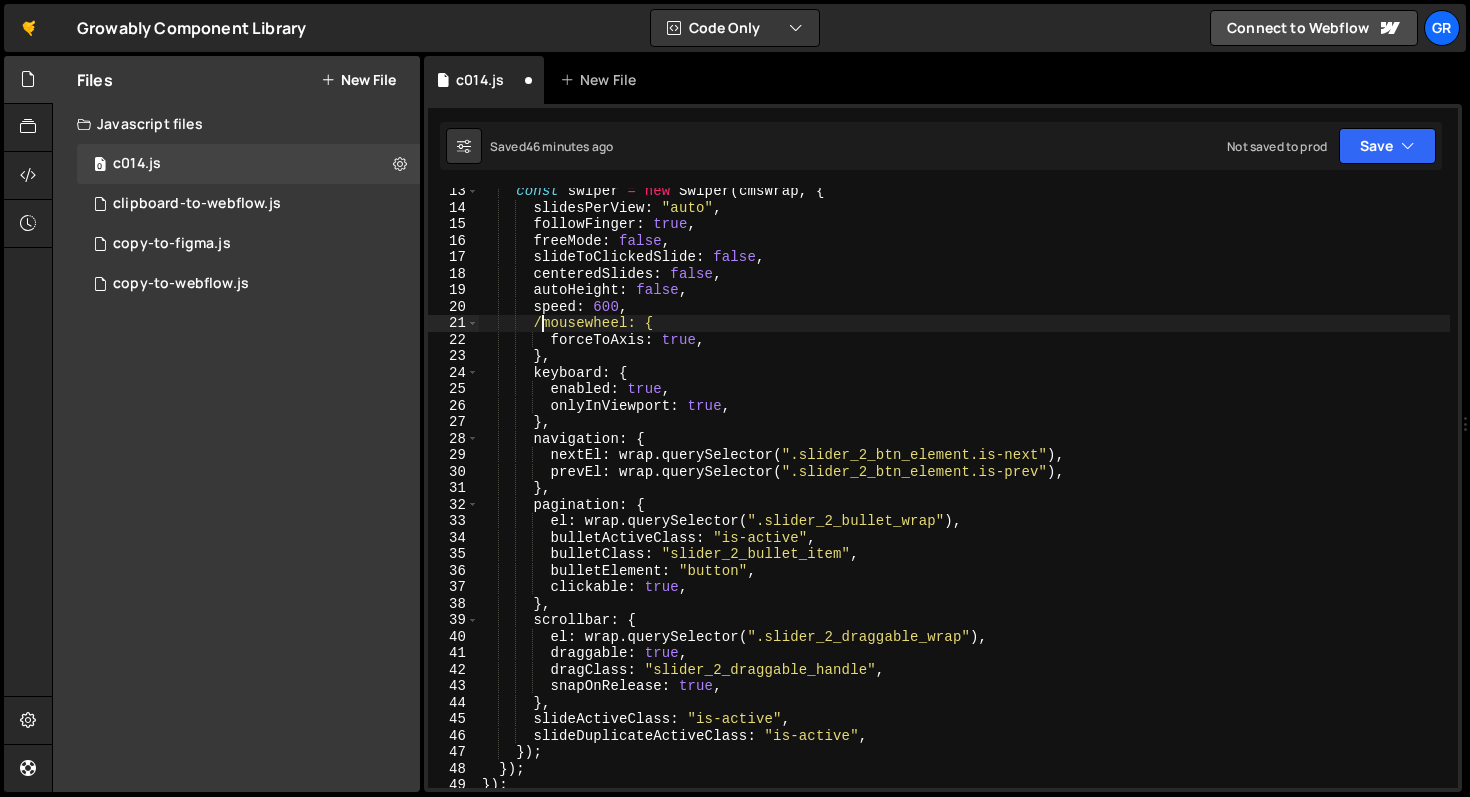 scroll, scrollTop: 0, scrollLeft: 4, axis: horizontal 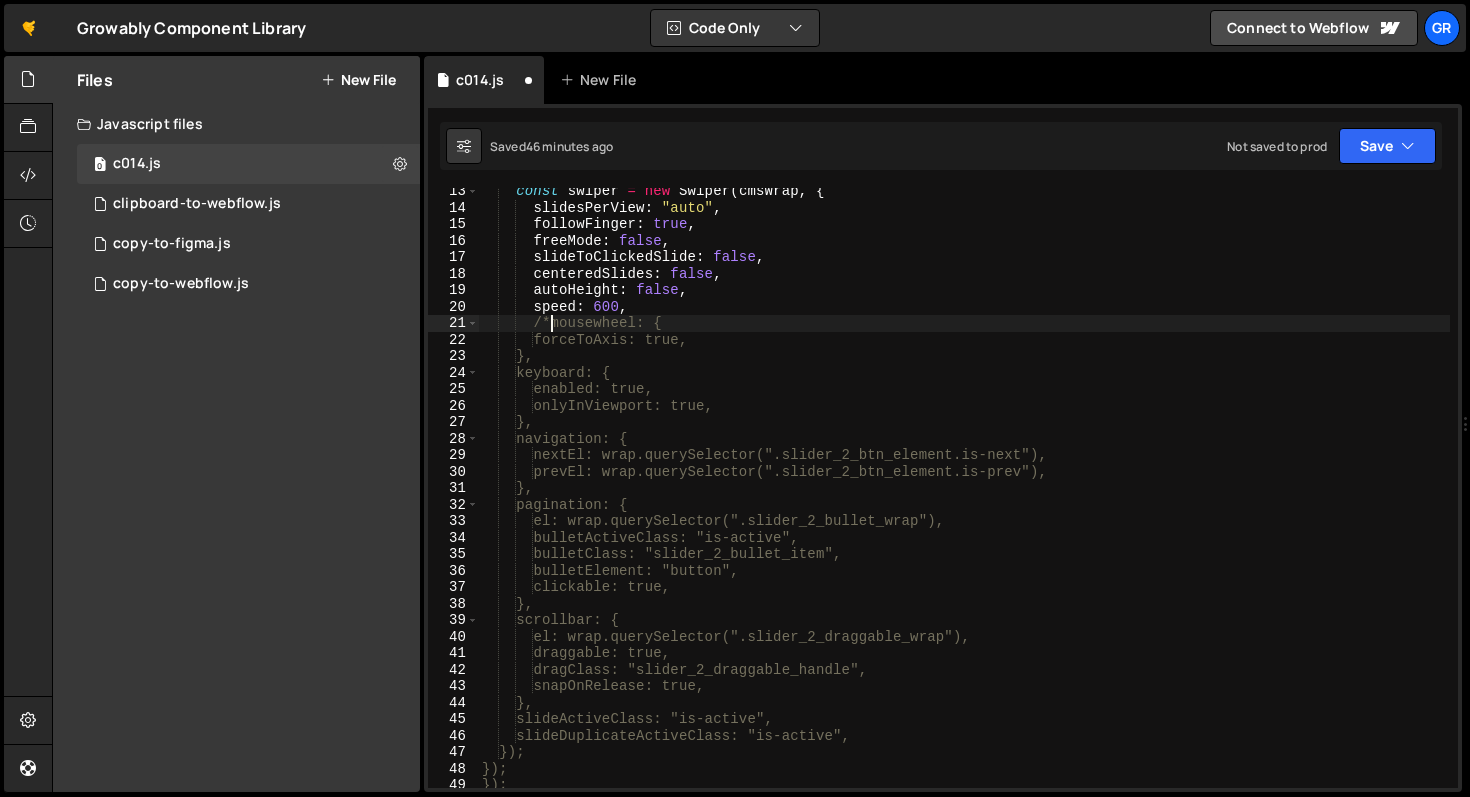 click on "const   swiper   =   new   Swiper ( cmsWrap ,   {          slidesPerView :   "auto" ,          followFinger :   true ,          freeMode :   false ,          slideToClickedSlide :   false ,          centeredSlides :   false ,          autoHeight :   false ,          speed :   600 ,          /*mousewheel: {            forceToAxis: true,         },         keyboard: {            enabled: true,            onlyInViewport: true,         },         navigation: {            nextEl: wrap.querySelector(".slider_2_btn_element.is-next"),            prevEl: wrap.querySelector(".slider_2_btn_element.is-prev"),         },         pagination: {            el: wrap.querySelector(".slider_2_bullet_wrap"),            bulletActiveClass: "is-active",            bulletClass: "slider_2_bullet_item",            bulletElement: "button",            clickable: true,         },         scrollbar: {            el: wrap.querySelector(".slider_2_draggable_wrap"),            draggable: true,                     snapOnRelease: true," at bounding box center [964, 499] 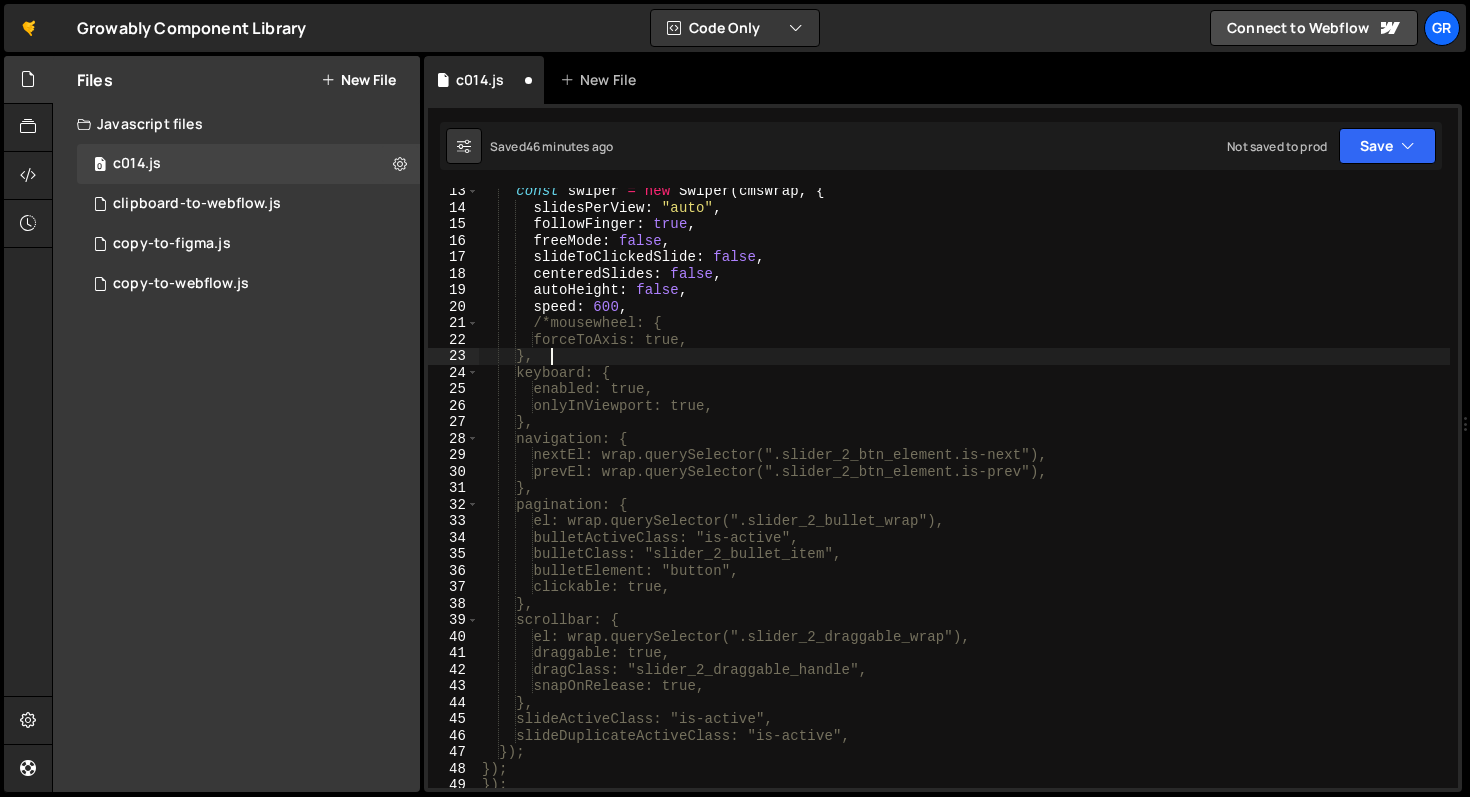 scroll, scrollTop: 0, scrollLeft: 4, axis: horizontal 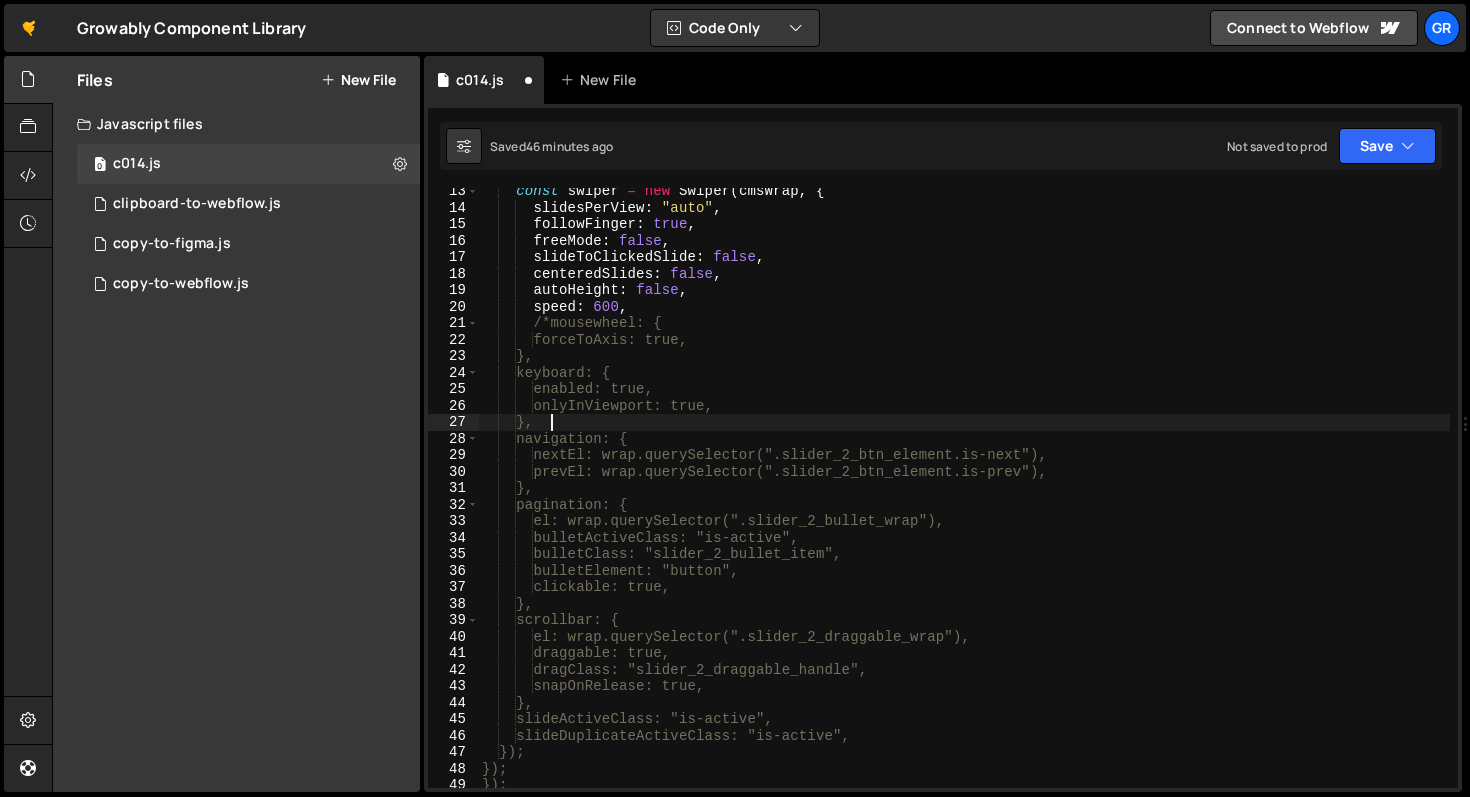 click on "const   swiper   =   new   Swiper ( cmsWrap ,   {          slidesPerView :   "auto" ,          followFinger :   true ,          freeMode :   false ,          slideToClickedSlide :   false ,          centeredSlides :   false ,          autoHeight :   false ,          speed :   600 ,          /*mousewheel: {            forceToAxis: true,         },         keyboard: {            enabled: true,            onlyInViewport: true,         },         navigation: {            nextEl: wrap.querySelector(".slider_2_btn_element.is-next"),            prevEl: wrap.querySelector(".slider_2_btn_element.is-prev"),         },         pagination: {            el: wrap.querySelector(".slider_2_bullet_wrap"),            bulletActiveClass: "is-active",            bulletClass: "slider_2_bullet_item",            bulletElement: "button",            clickable: true,         },         scrollbar: {            el: wrap.querySelector(".slider_2_draggable_wrap"),            draggable: true,                     snapOnRelease: true," at bounding box center [964, 499] 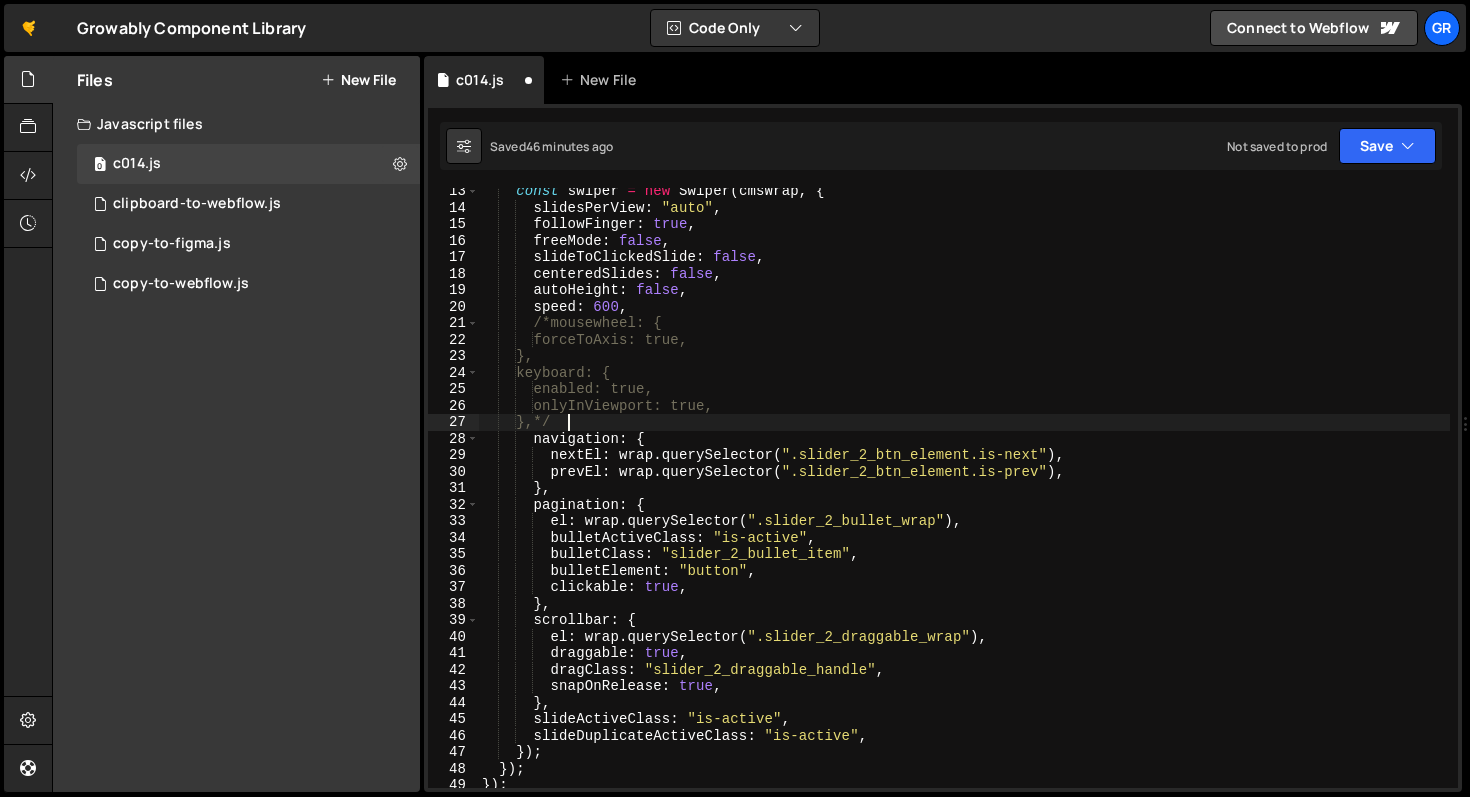 click on "const   swiper   =   new   Swiper ( cmsWrap ,   {          slidesPerView :   "auto" ,          followFinger :   true ,          freeMode :   false ,          slideToClickedSlide :   false ,          centeredSlides :   false ,          autoHeight :   false ,          speed :   600 ,          /*mousewheel: {            forceToAxis: true,         },         keyboard: {            enabled: true,            onlyInViewport: true,         },*/          navigation :   {             nextEl :   wrap . querySelector ( ".slider_2_btn_element.is-next" ) ,             prevEl :   wrap . querySelector ( ".slider_2_btn_element.is-prev" ) ,          } ,          pagination :   {             el :   wrap . querySelector ( ".slider_2_bullet_wrap" ) ,             bulletActiveClass :   "is-active" ,             bulletClass :   "slider_2_bullet_item" ,             bulletElement :   "button" ,             clickable :   true ,          } ,          scrollbar :   {             el :   wrap . querySelector ( ) ,             :   , :" at bounding box center (964, 499) 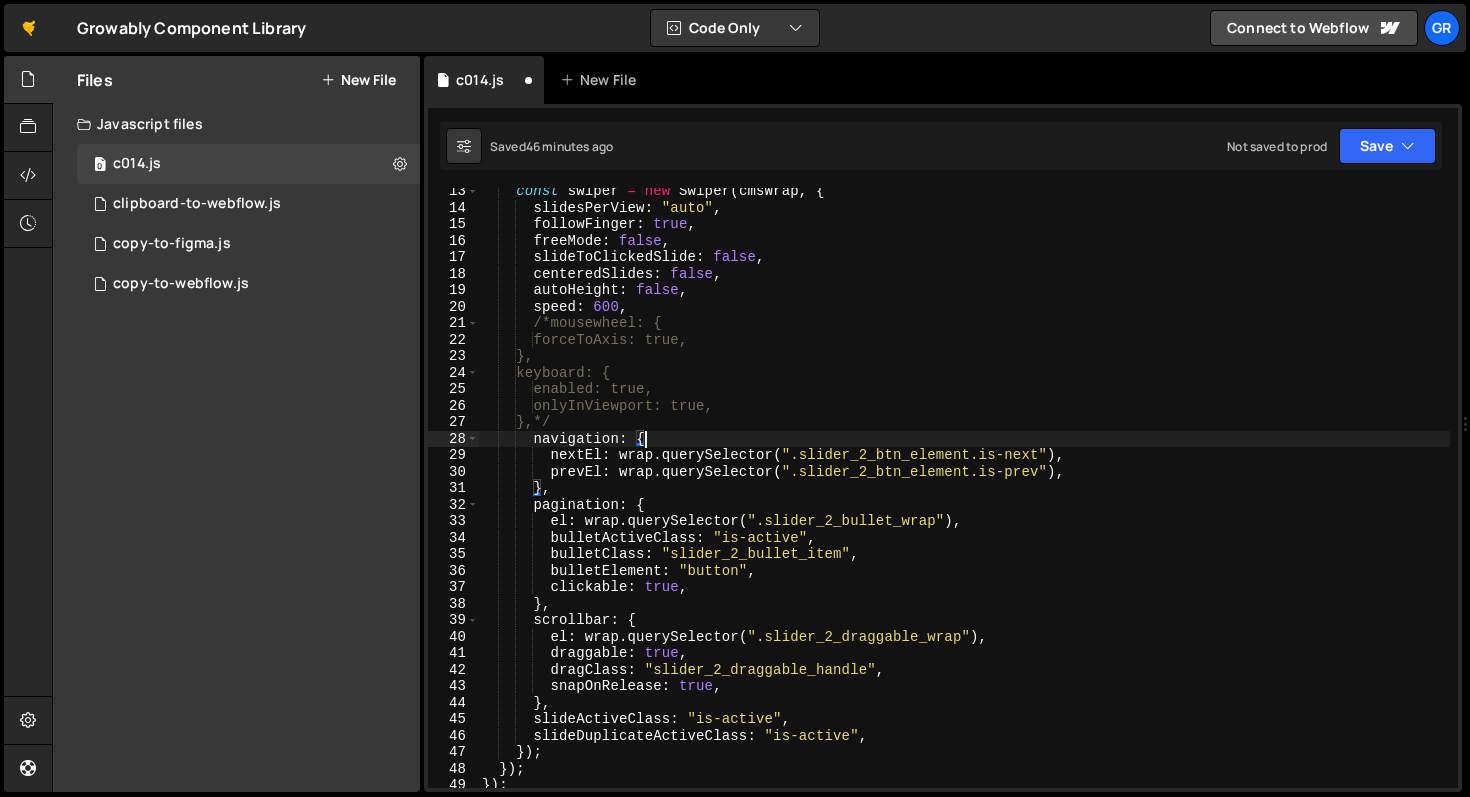 click on "const   swiper   =   new   Swiper ( cmsWrap ,   {          slidesPerView :   "auto" ,          followFinger :   true ,          freeMode :   false ,          slideToClickedSlide :   false ,          centeredSlides :   false ,          autoHeight :   false ,          speed :   600 ,          /*mousewheel: {            forceToAxis: true,         },         keyboard: {            enabled: true,            onlyInViewport: true,         },*/          navigation :   {             nextEl :   wrap . querySelector ( ".slider_2_btn_element.is-next" ) ,             prevEl :   wrap . querySelector ( ".slider_2_btn_element.is-prev" ) ,          } ,          pagination :   {             el :   wrap . querySelector ( ".slider_2_bullet_wrap" ) ,             bulletActiveClass :   "is-active" ,             bulletClass :   "slider_2_bullet_item" ,             bulletElement :   "button" ,             clickable :   true ,          } ,          scrollbar :   {             el :   wrap . querySelector ( ) ,             :   , :" at bounding box center [964, 499] 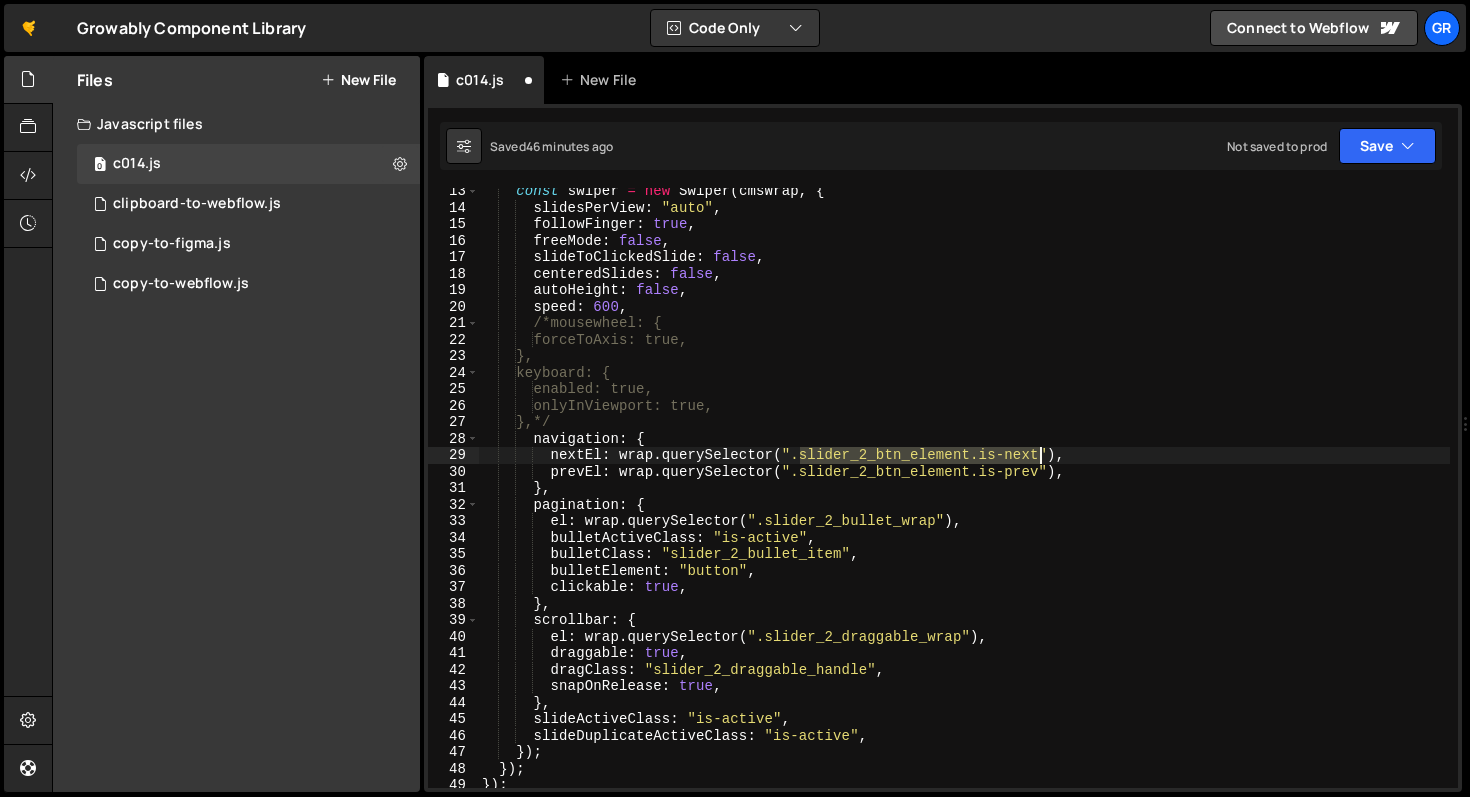 drag, startPoint x: 798, startPoint y: 458, endPoint x: 1039, endPoint y: 460, distance: 241.0083 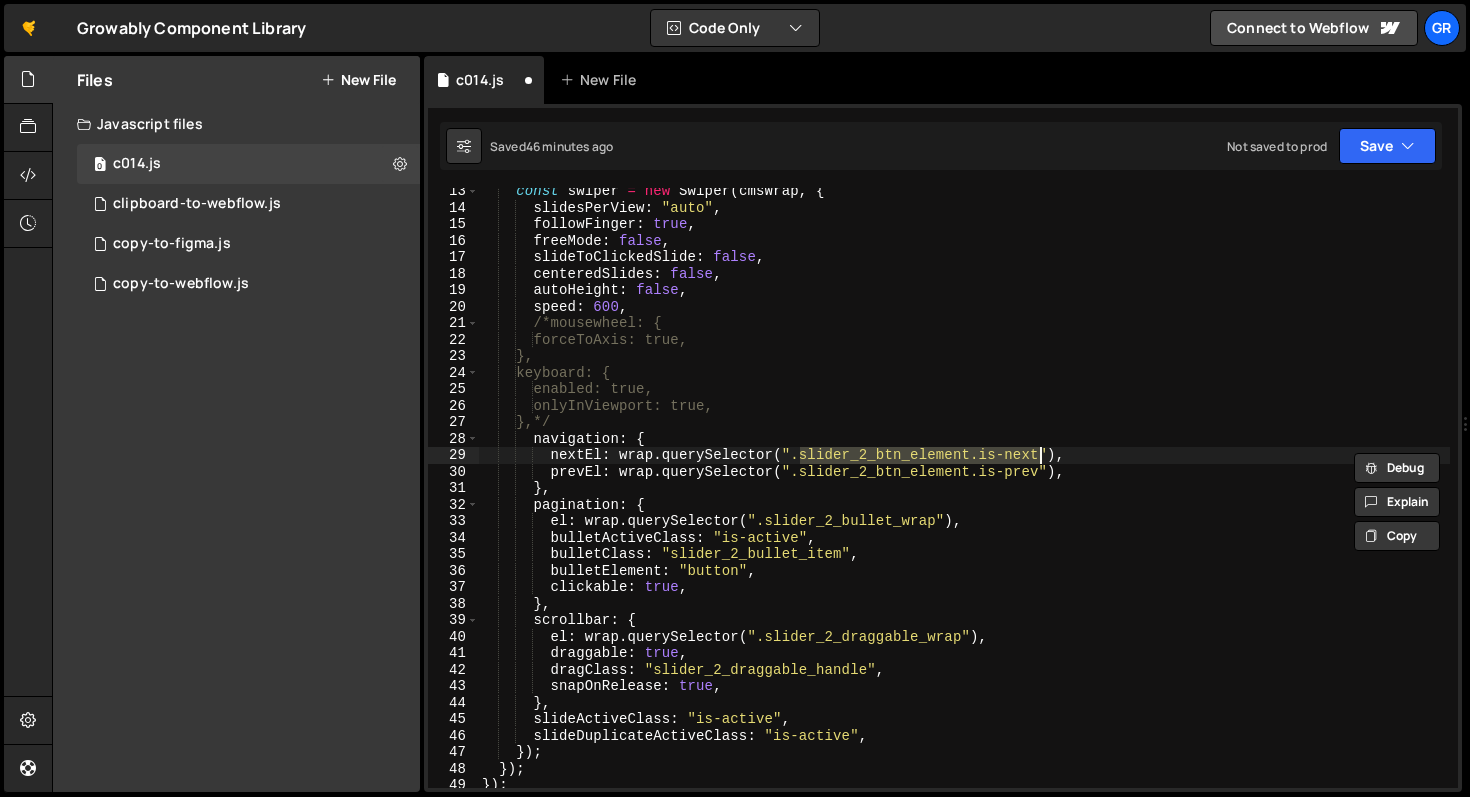 paste on "wiper-prev" 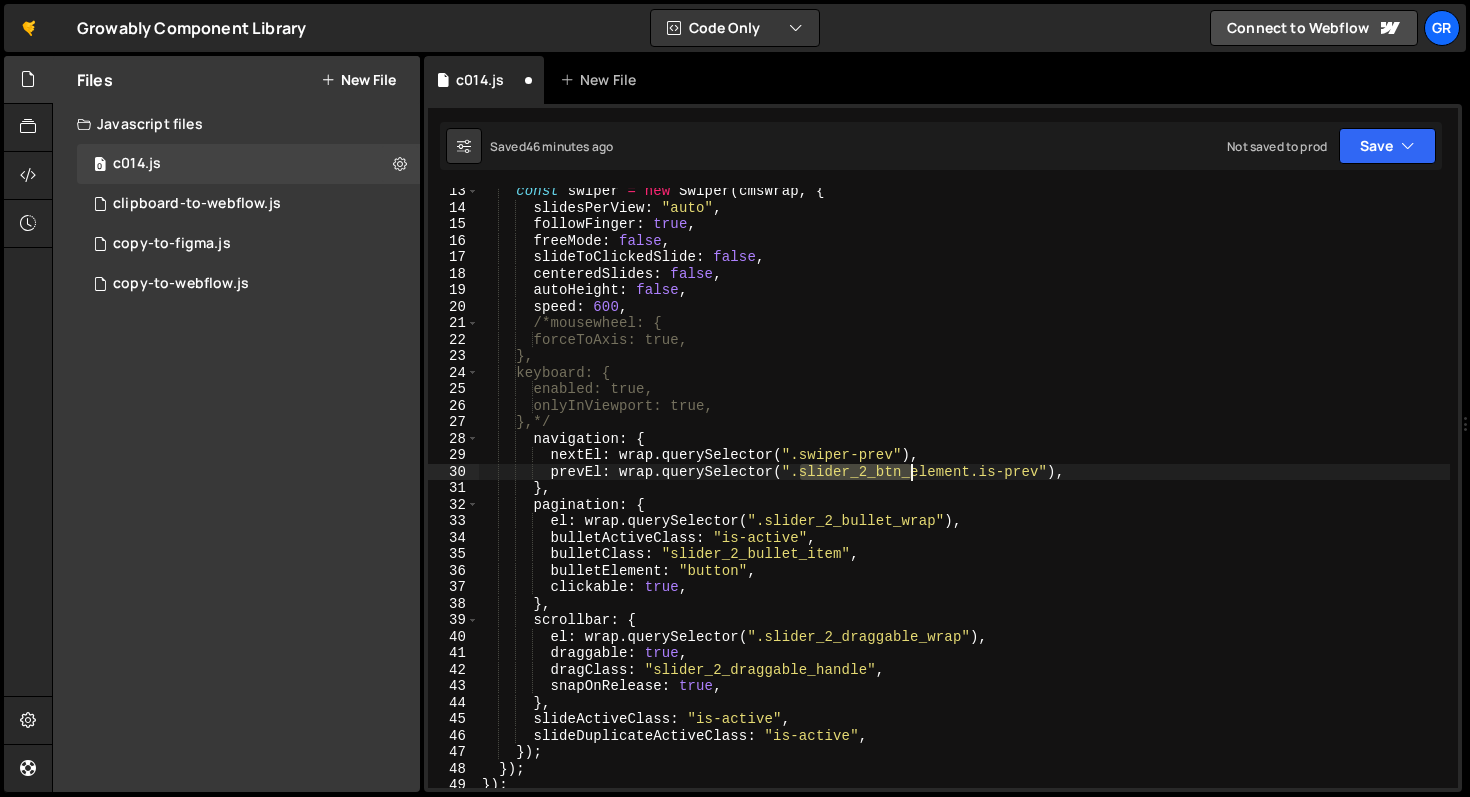 drag, startPoint x: 802, startPoint y: 475, endPoint x: 909, endPoint y: 475, distance: 107 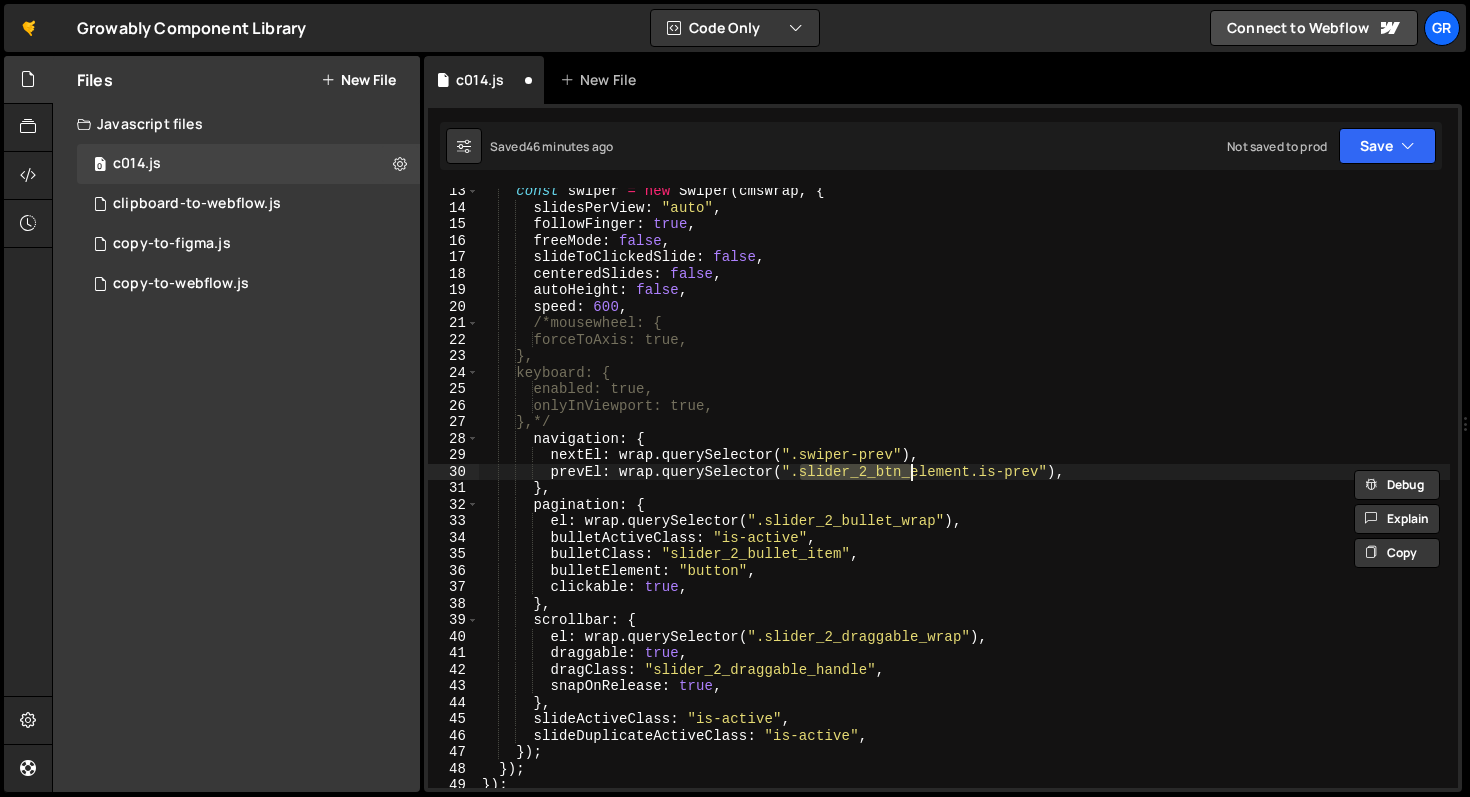 click on "const   swiper   =   new   Swiper ( cmsWrap ,   {          slidesPerView :   "auto" ,          followFinger :   true ,          freeMode :   false ,          slideToClickedSlide :   false ,          centeredSlides :   false ,          autoHeight :   false ,          speed :   600 ,          /*mousewheel: {            forceToAxis: true,         },         keyboard: {            enabled: true,            onlyInViewport: true,         },*/          navigation :   {             nextEl :   wrap . querySelector ( ".swiper-prev" ) ,             prevEl :   wrap . querySelector ( ".slider_2_btn_element.is-prev" ) ,          } ,          pagination :   {             el :   wrap . querySelector ( ".slider_2_bullet_wrap" ) ,             bulletActiveClass :   "is-active" ,             bulletClass :   "slider_2_bullet_item" ,             bulletElement :   "button" ,             clickable :   true ,          } ,          scrollbar :   {             el :   wrap . querySelector ( ".slider_2_draggable_wrap" )" at bounding box center [964, 499] 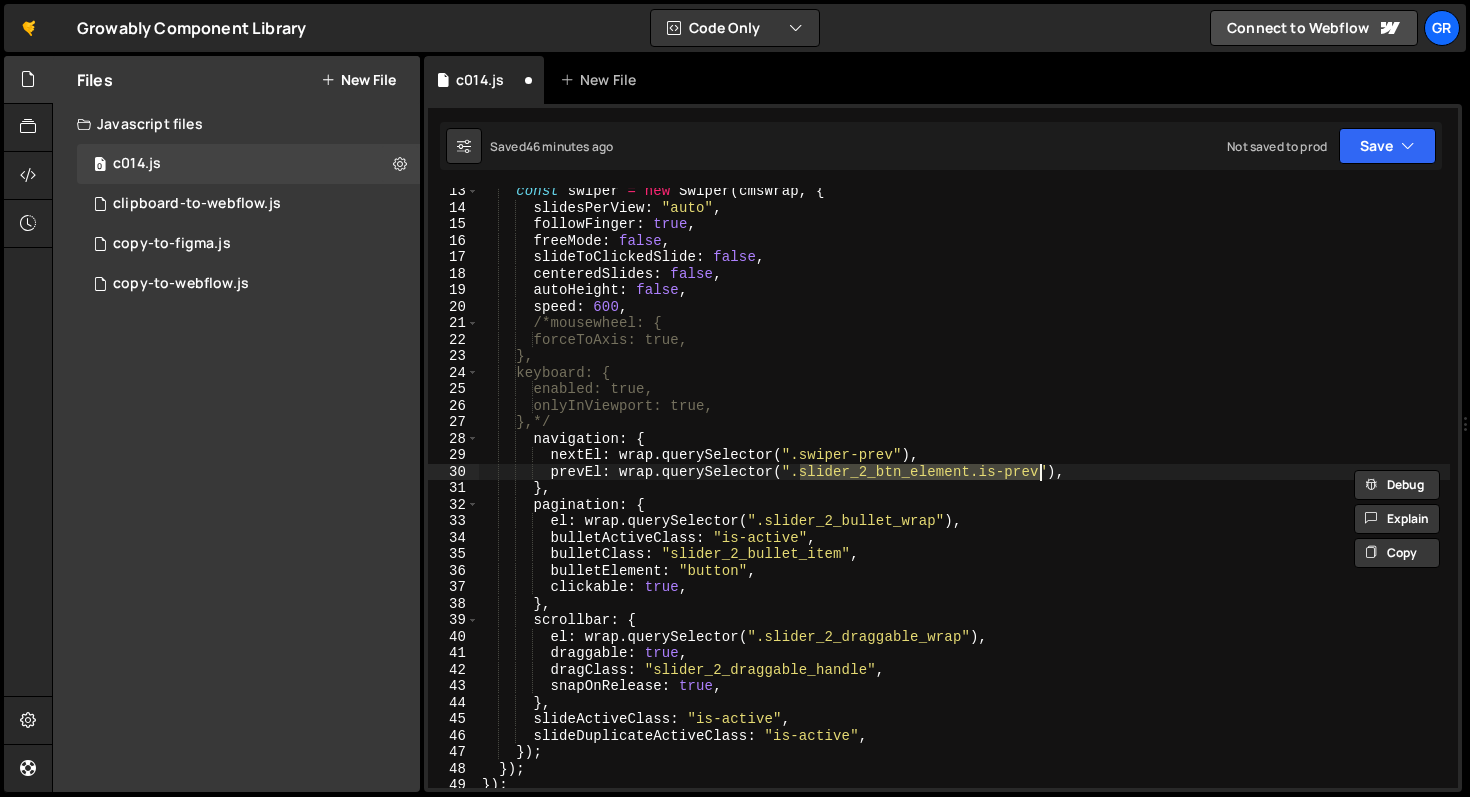 paste on "wiper" 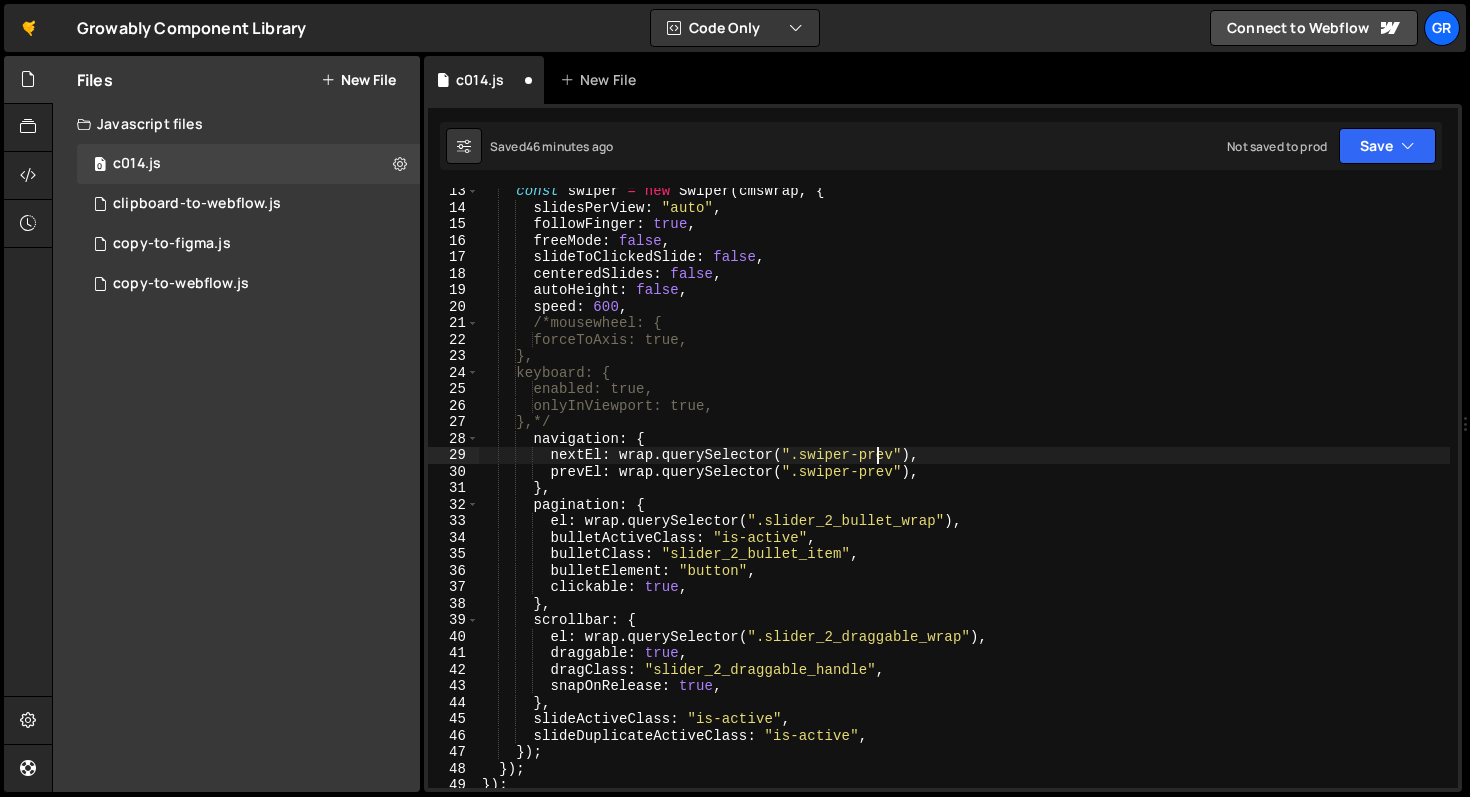 click on "const   swiper   =   new   Swiper ( cmsWrap ,   {          slidesPerView :   "auto" ,          followFinger :   true ,          freeMode :   false ,          slideToClickedSlide :   false ,          centeredSlides :   false ,          autoHeight :   false ,          speed :   600 ,          /*mousewheel: {            forceToAxis: true,         },         keyboard: {            enabled: true,            onlyInViewport: true,         },*/          navigation :   {             nextEl :   wrap . querySelector ( ".swiper-prev" ) ,             prevEl :   wrap . querySelector ( ".swiper-prev" ) ,          } ,          pagination :   {             el :   wrap . querySelector ( ".slider_2_bullet_wrap" ) ,             bulletActiveClass :   "is-active" ,             bulletClass :   "slider_2_bullet_item" ,             bulletElement :   "button" ,             clickable :   true ,          } ,          scrollbar :   {             el :   wrap . querySelector ( ".slider_2_draggable_wrap" ) ,             draggable :" at bounding box center [964, 499] 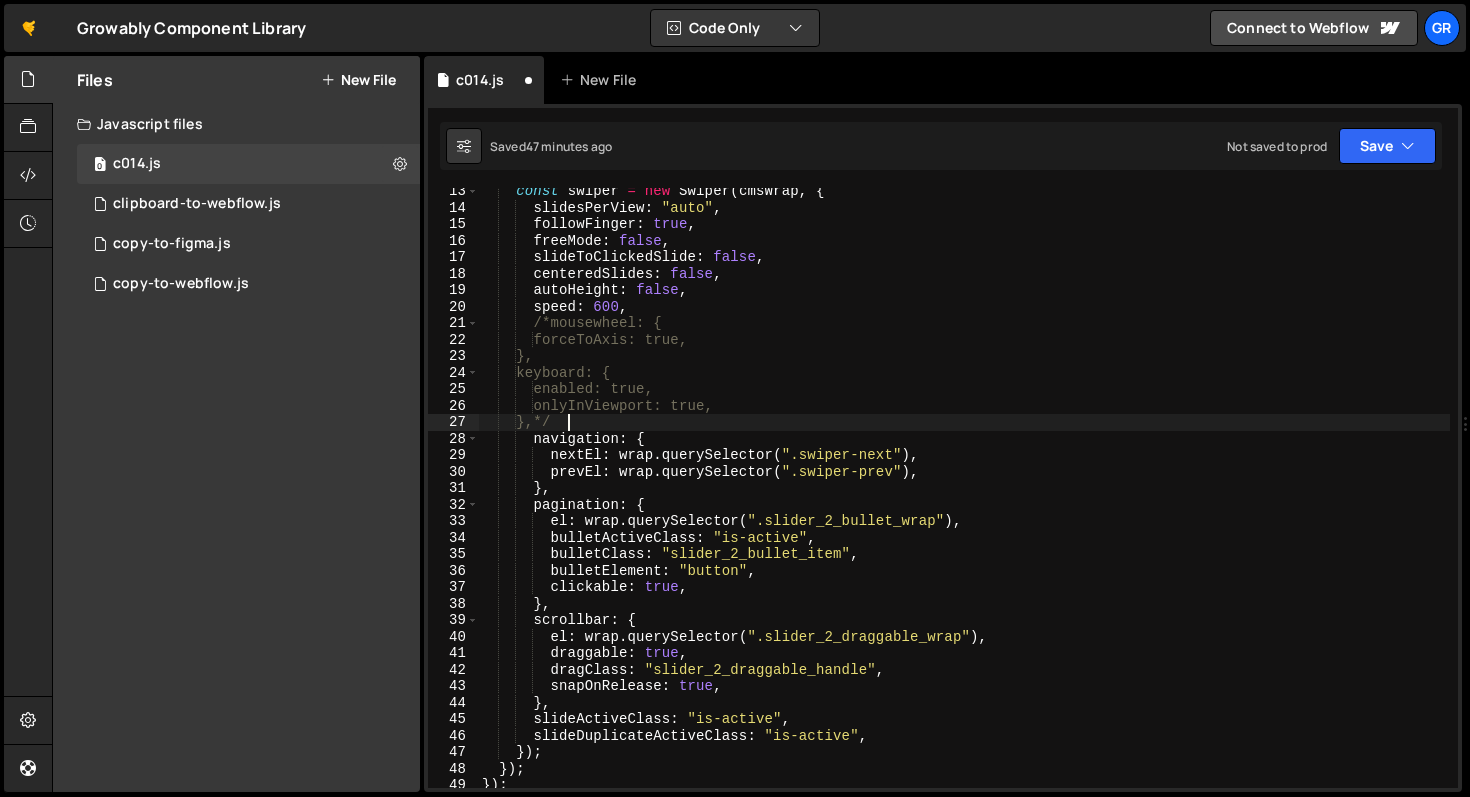 click on "const   swiper   =   new   Swiper ( cmsWrap ,   {          slidesPerView :   "auto" ,          followFinger :   true ,          freeMode :   false ,          slideToClickedSlide :   false ,          centeredSlides :   false ,          autoHeight :   false ,          speed :   600 ,          /*mousewheel: {            forceToAxis: true,         },         keyboard: {            enabled: true,            onlyInViewport: true,         },*/          navigation :   {             nextEl :   wrap . querySelector ( ".swiper-next" ) ,             prevEl :   wrap . querySelector ( ".swiper-prev" ) ,          } ,          pagination :   {             el :   wrap . querySelector ( ".slider_2_bullet_wrap" ) ,             bulletActiveClass :   "is-active" ,             bulletClass :   "slider_2_bullet_item" ,             bulletElement :   "button" ,             clickable :   true ,          } ,          scrollbar :   {             el :   wrap . querySelector ( ".slider_2_draggable_wrap" ) ,             draggable :" at bounding box center [964, 499] 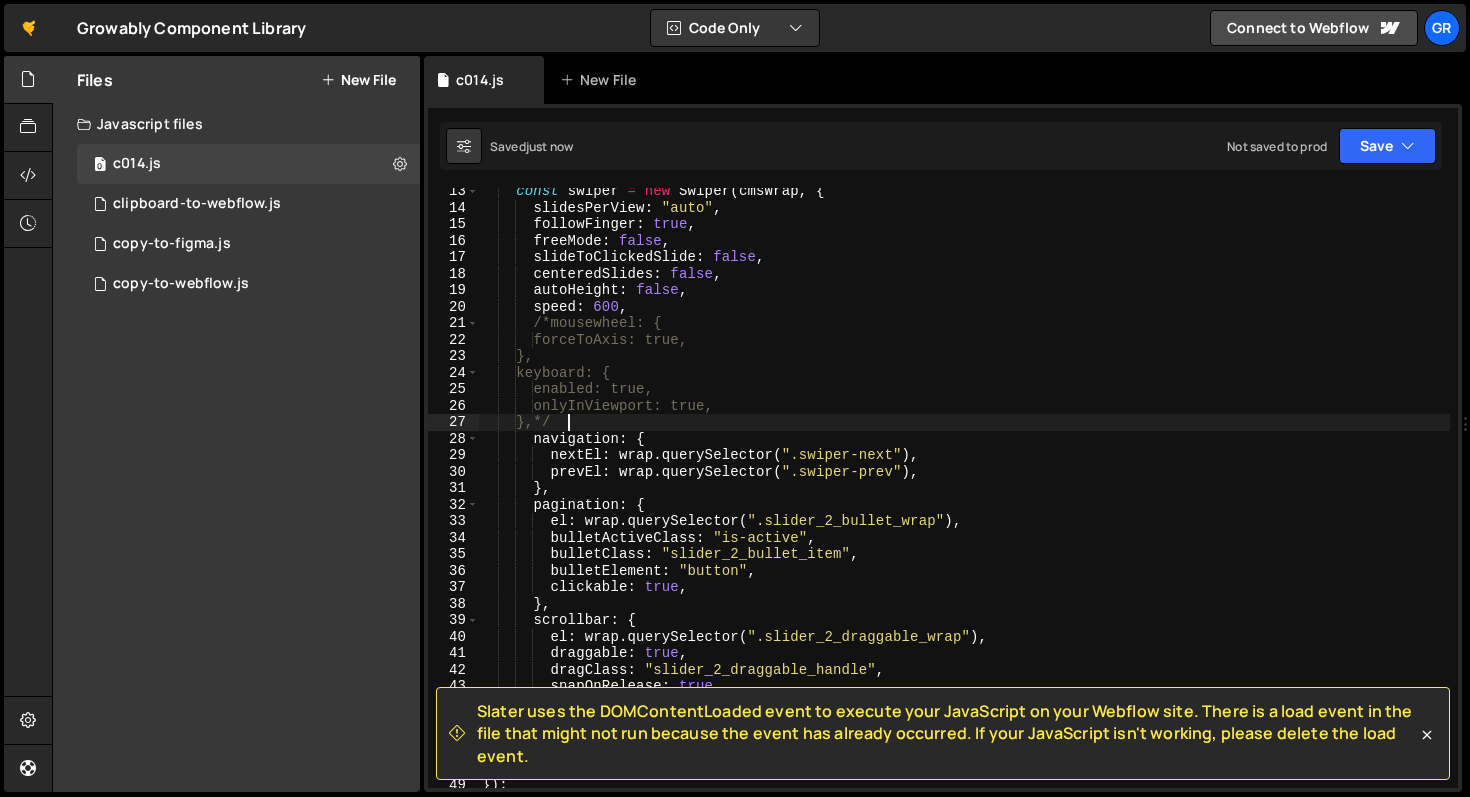 click on "const   swiper   =   new   Swiper ( cmsWrap ,   {          slidesPerView :   "auto" ,          followFinger :   true ,          freeMode :   false ,          slideToClickedSlide :   false ,          centeredSlides :   false ,          autoHeight :   false ,          speed :   600 ,          /*mousewheel: {            forceToAxis: true,         },         keyboard: {            enabled: true,            onlyInViewport: true,         },*/          navigation :   {             nextEl :   wrap . querySelector ( ".swiper-next" ) ,             prevEl :   wrap . querySelector ( ".swiper-prev" ) ,          } ,          pagination :   {             el :   wrap . querySelector ( ".slider_2_bullet_wrap" ) ,             bulletActiveClass :   "is-active" ,             bulletClass :   "slider_2_bullet_item" ,             bulletElement :   "button" ,             clickable :   true ,          } ,          scrollbar :   {             el :   wrap . querySelector ( ".slider_2_draggable_wrap" ) ,             draggable :" at bounding box center [964, 499] 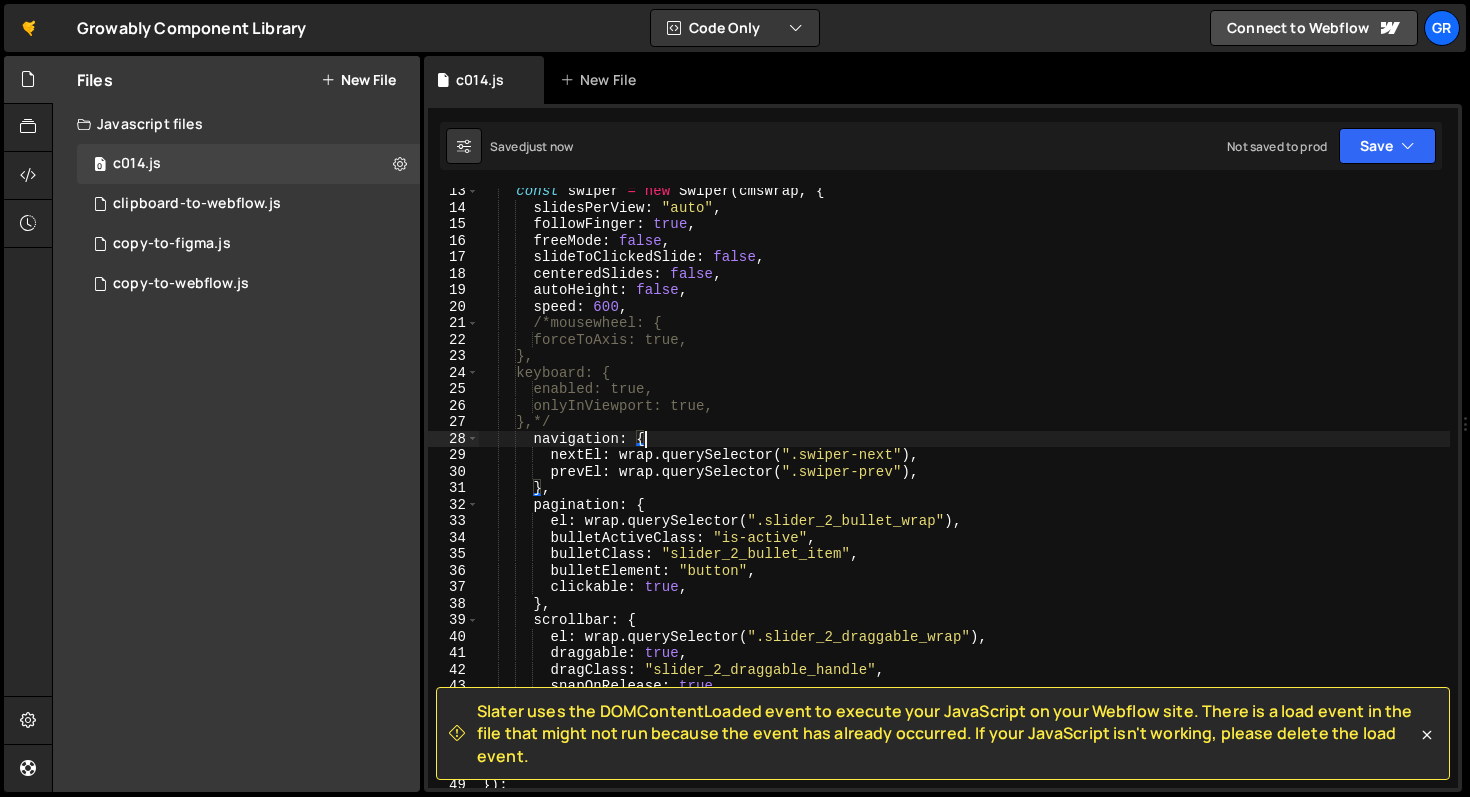 click on "const   swiper   =   new   Swiper ( cmsWrap ,   {          slidesPerView :   "auto" ,          followFinger :   true ,          freeMode :   false ,          slideToClickedSlide :   false ,          centeredSlides :   false ,          autoHeight :   false ,          speed :   600 ,          /*mousewheel: {            forceToAxis: true,         },         keyboard: {            enabled: true,            onlyInViewport: true,         },*/          navigation :   {             nextEl :   wrap . querySelector ( ".swiper-next" ) ,             prevEl :   wrap . querySelector ( ".swiper-prev" ) ,          } ,          pagination :   {             el :   wrap . querySelector ( ".slider_2_bullet_wrap" ) ,             bulletActiveClass :   "is-active" ,             bulletClass :   "slider_2_bullet_item" ,             bulletElement :   "button" ,             clickable :   true ,          } ,          scrollbar :   {             el :   wrap . querySelector ( ".slider_2_draggable_wrap" ) ,             draggable :" at bounding box center [964, 499] 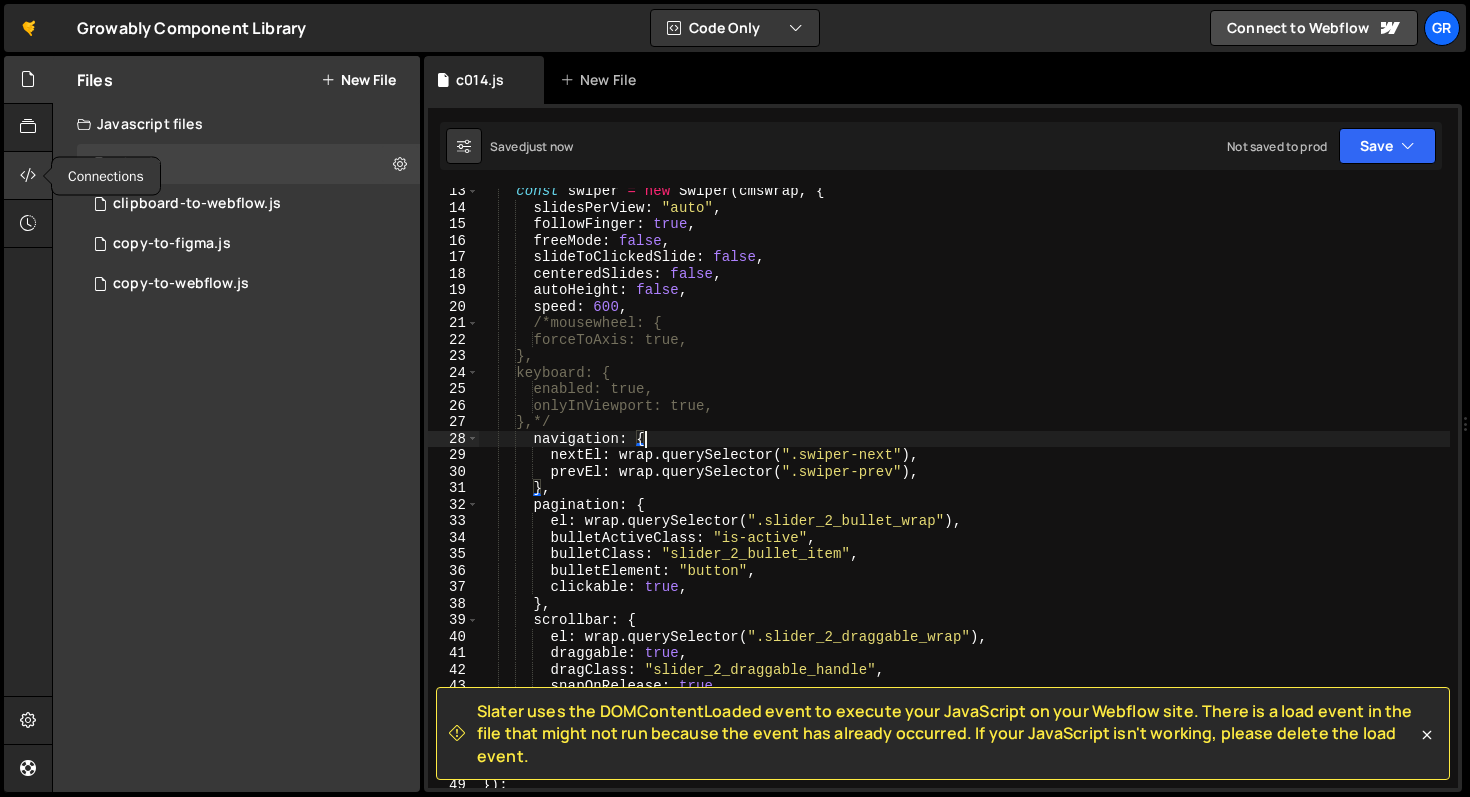 type on "navigation: {" 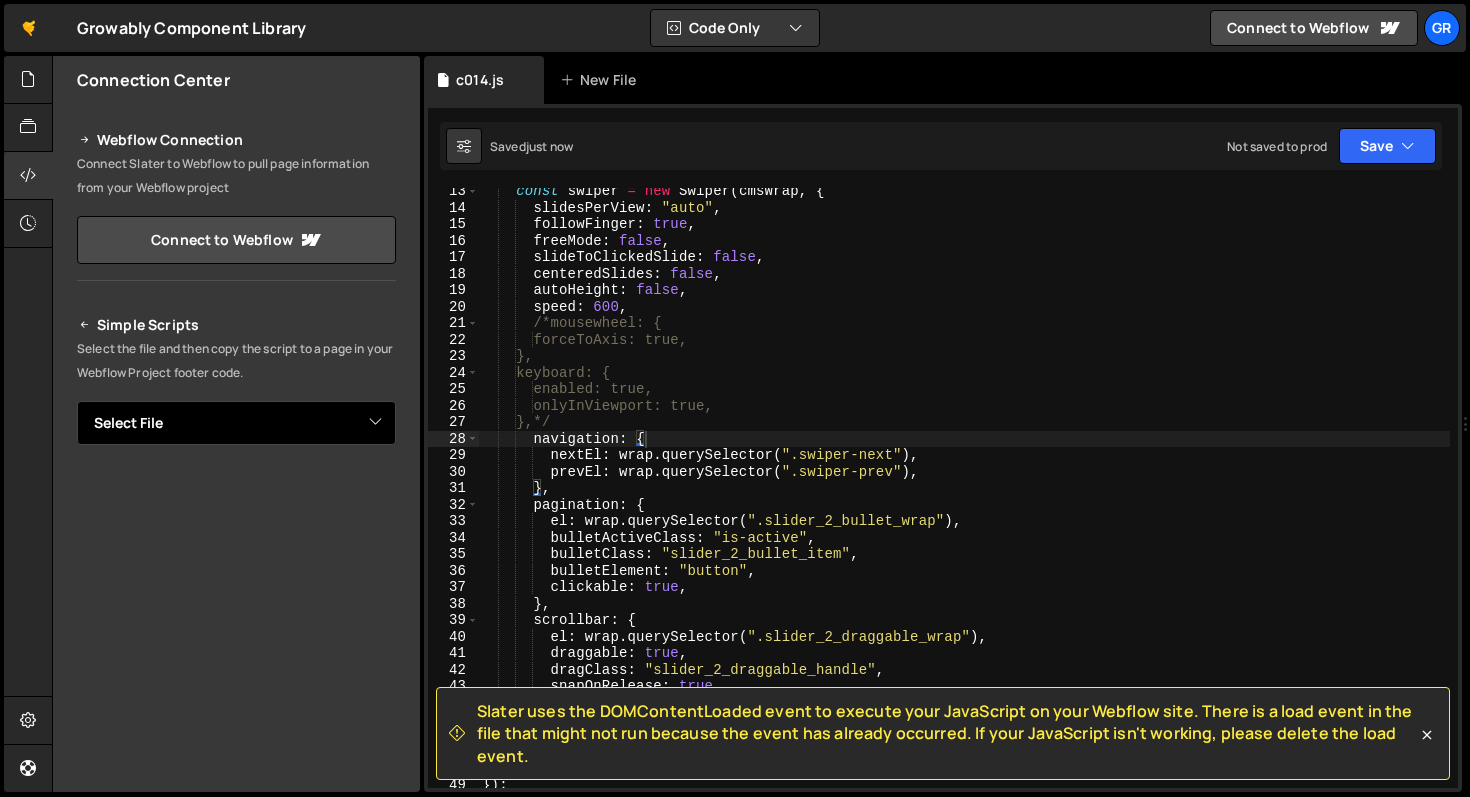 click on "Select File
clipboard-to-webflow.js
copy-to-figma.js
copy-to-webflow.js
c014.js" at bounding box center [236, 423] 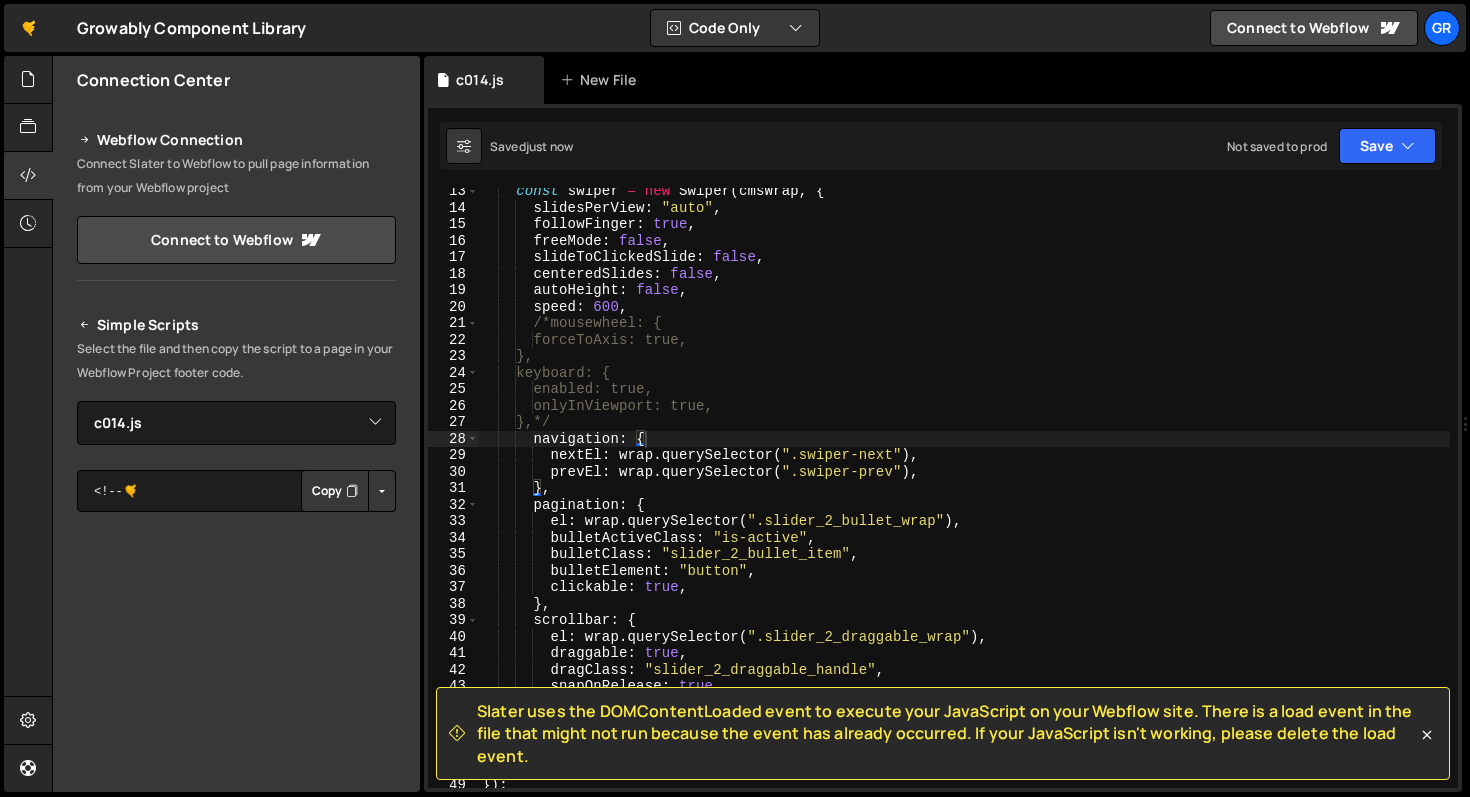 click at bounding box center [382, 491] 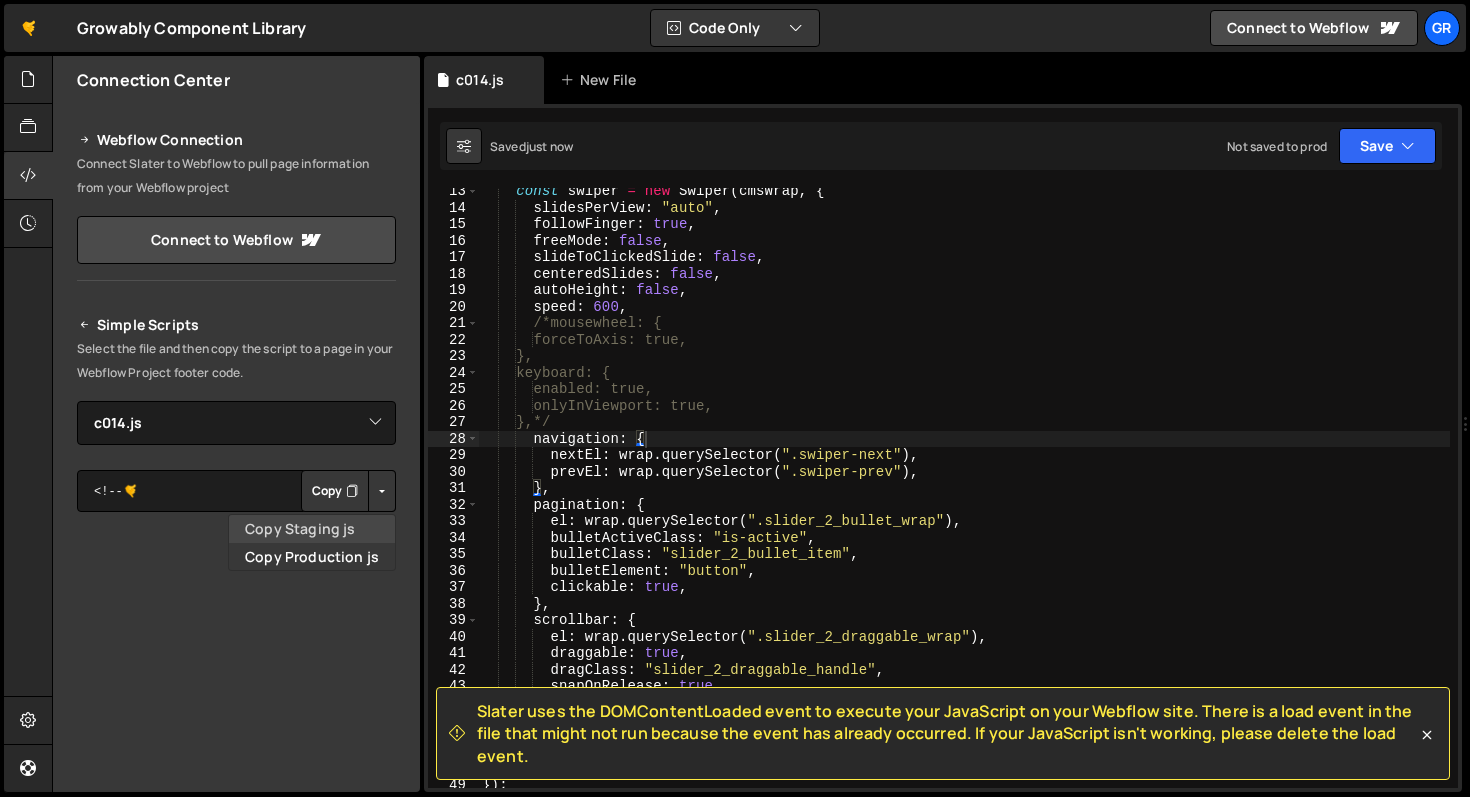 click on "Copy Staging js" at bounding box center [312, 529] 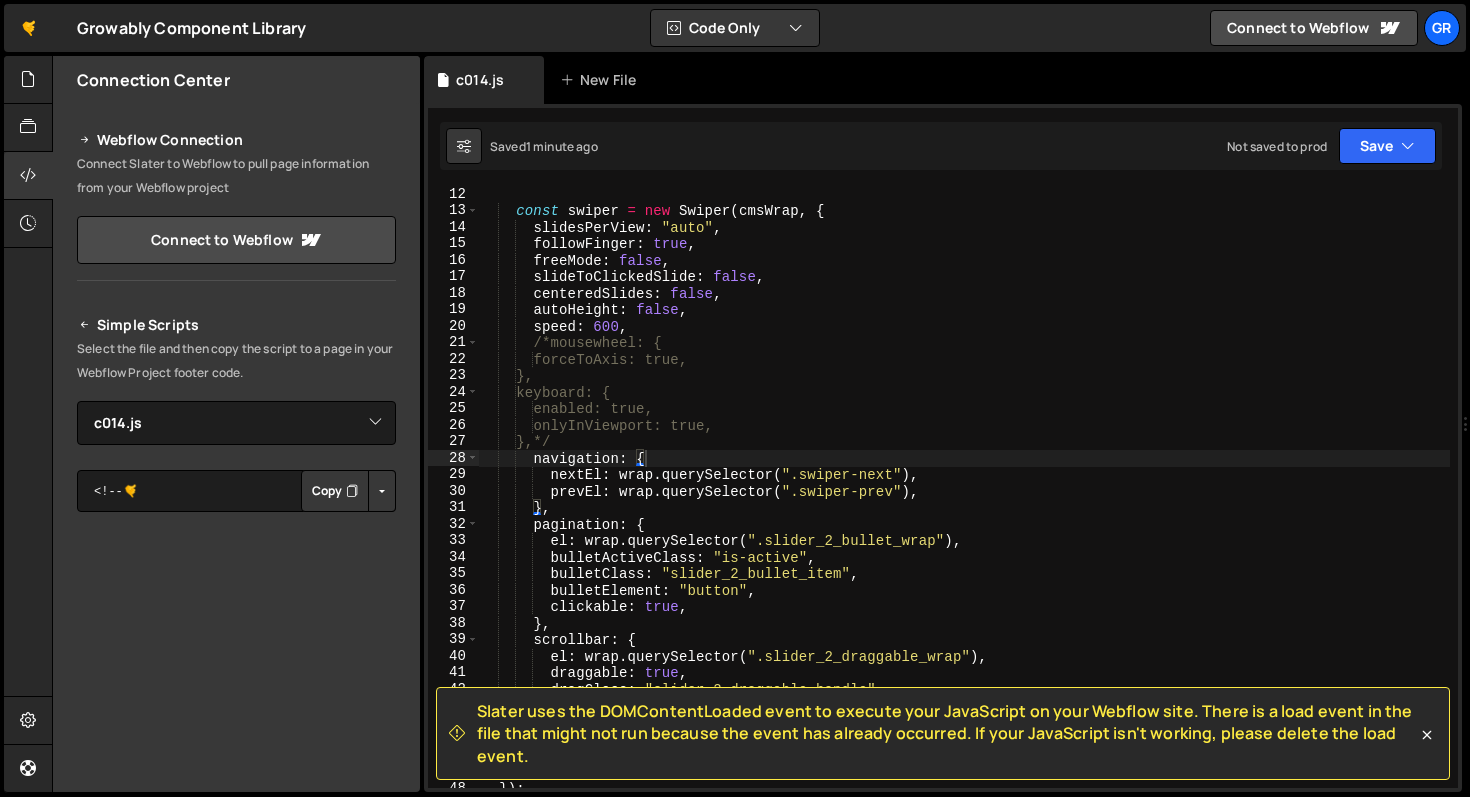 scroll, scrollTop: 177, scrollLeft: 0, axis: vertical 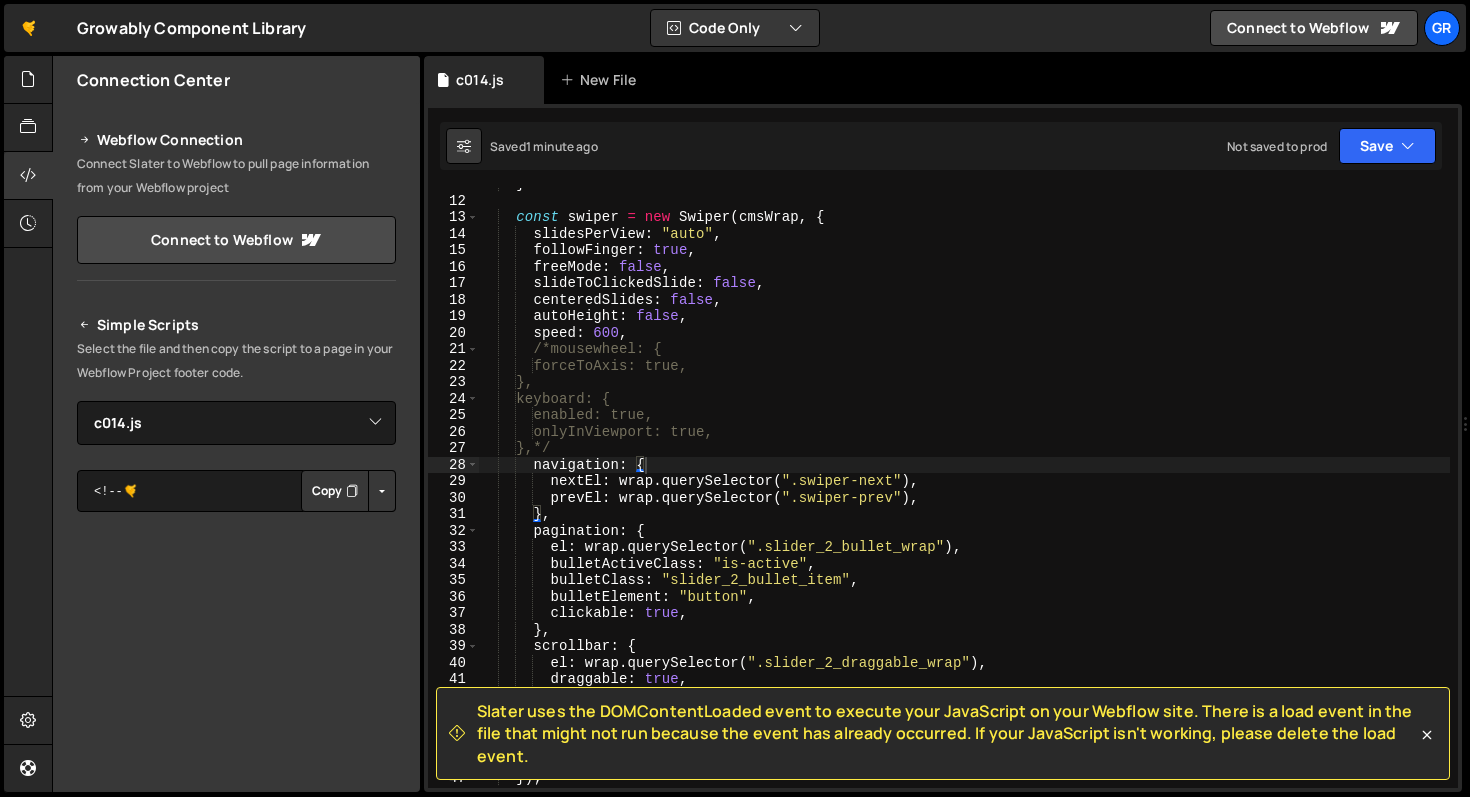 click on "}       const   swiper   =   new   Swiper ( cmsWrap ,   {          slidesPerView :   "auto" ,          followFinger :   true ,          freeMode :   false ,          slideToClickedSlide :   false ,          centeredSlides :   false ,          autoHeight :   false ,          speed :   600 ,          /*mousewheel: {            forceToAxis: true,         },         keyboard: {            enabled: true,            onlyInViewport: true,         },*/          navigation :   {             nextEl :   wrap . querySelector ( ".swiper-next" ) ,             prevEl :   wrap . querySelector ( ".swiper-prev" ) ,          } ,          pagination :   {             el :   wrap . querySelector ( ".slider_2_bullet_wrap" ) ,             bulletActiveClass :   "is-active" ,             bulletClass :   "slider_2_bullet_item" ,             bulletElement :   "button" ,             clickable :   true ,          } ,          scrollbar :   {             el :   wrap . querySelector ( ".slider_2_draggable_wrap" ) ,             :   ," at bounding box center [964, 492] 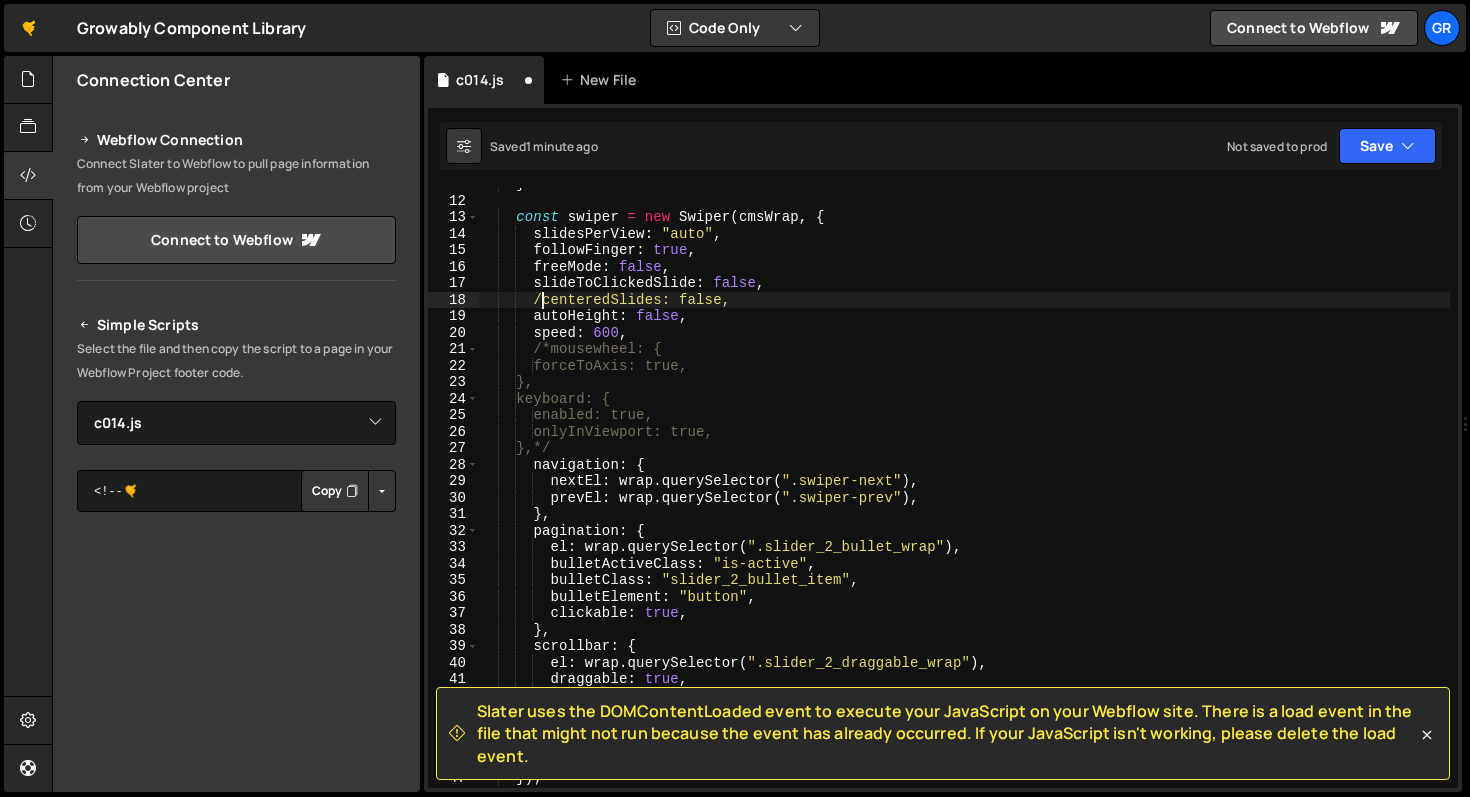 scroll, scrollTop: 0, scrollLeft: 4, axis: horizontal 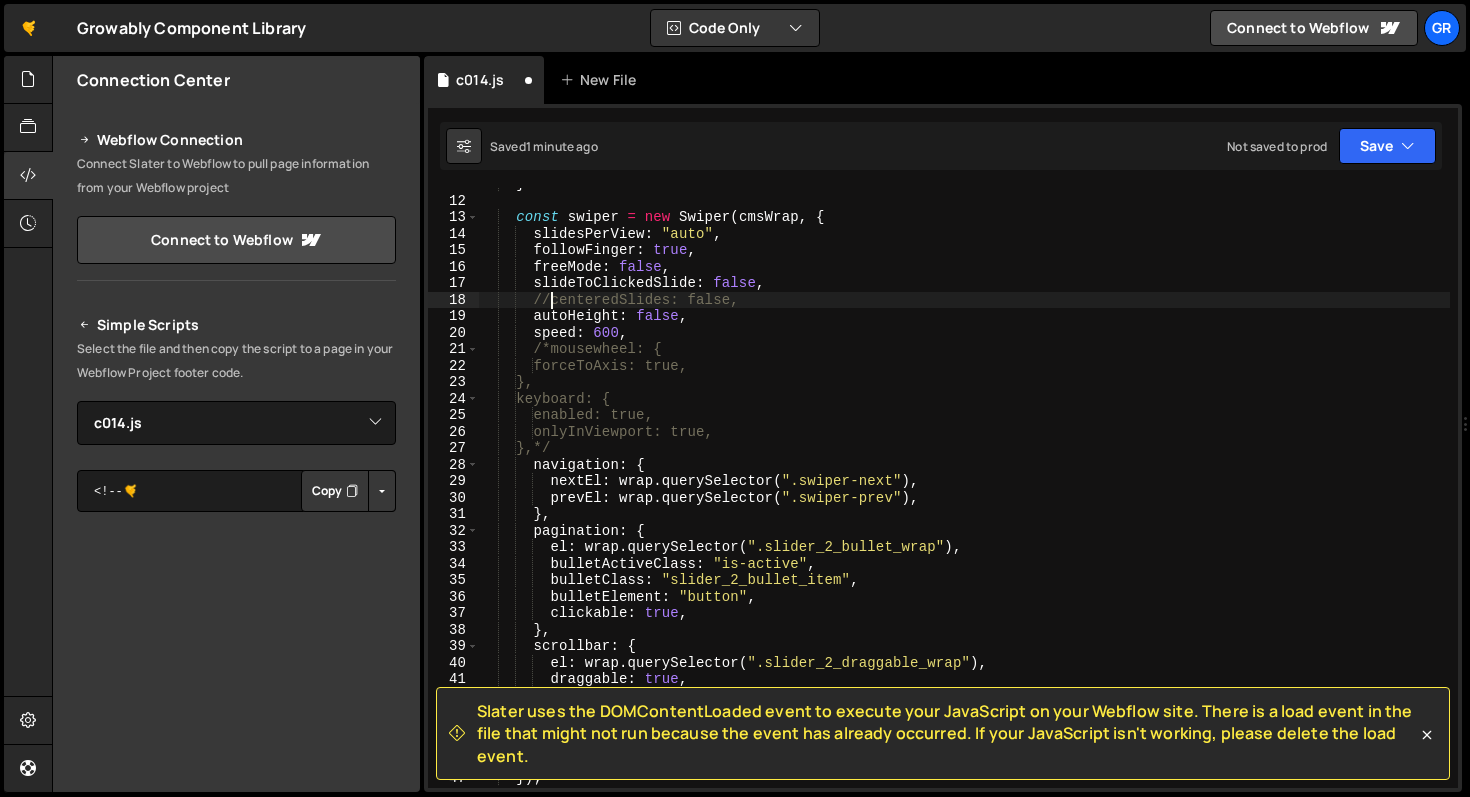 click on "}       const   swiper   =   new   Swiper ( cmsWrap ,   {          slidesPerView :   "auto" ,          followFinger :   true ,          freeMode :   false ,          slideToClickedSlide :   false ,          //centeredSlides: false,          autoHeight :   false ,          speed :   600 ,          /*mousewheel: {            forceToAxis: true,         },         keyboard: {            enabled: true,            onlyInViewport: true,         },*/          navigation :   {             nextEl :   wrap . querySelector ( ".swiper-next" ) ,             prevEl :   wrap . querySelector ( ".swiper-prev" ) ,          } ,          pagination :   {             el :   wrap . querySelector ( ".slider_2_bullet_wrap" ) ,             bulletActiveClass :   "is-active" ,             bulletClass :   "slider_2_bullet_item" ,             bulletElement :   "button" ,             clickable :   true ,          } ,          scrollbar :   {             el :   wrap . querySelector ( ".slider_2_draggable_wrap" ) ,             :   true" at bounding box center (964, 492) 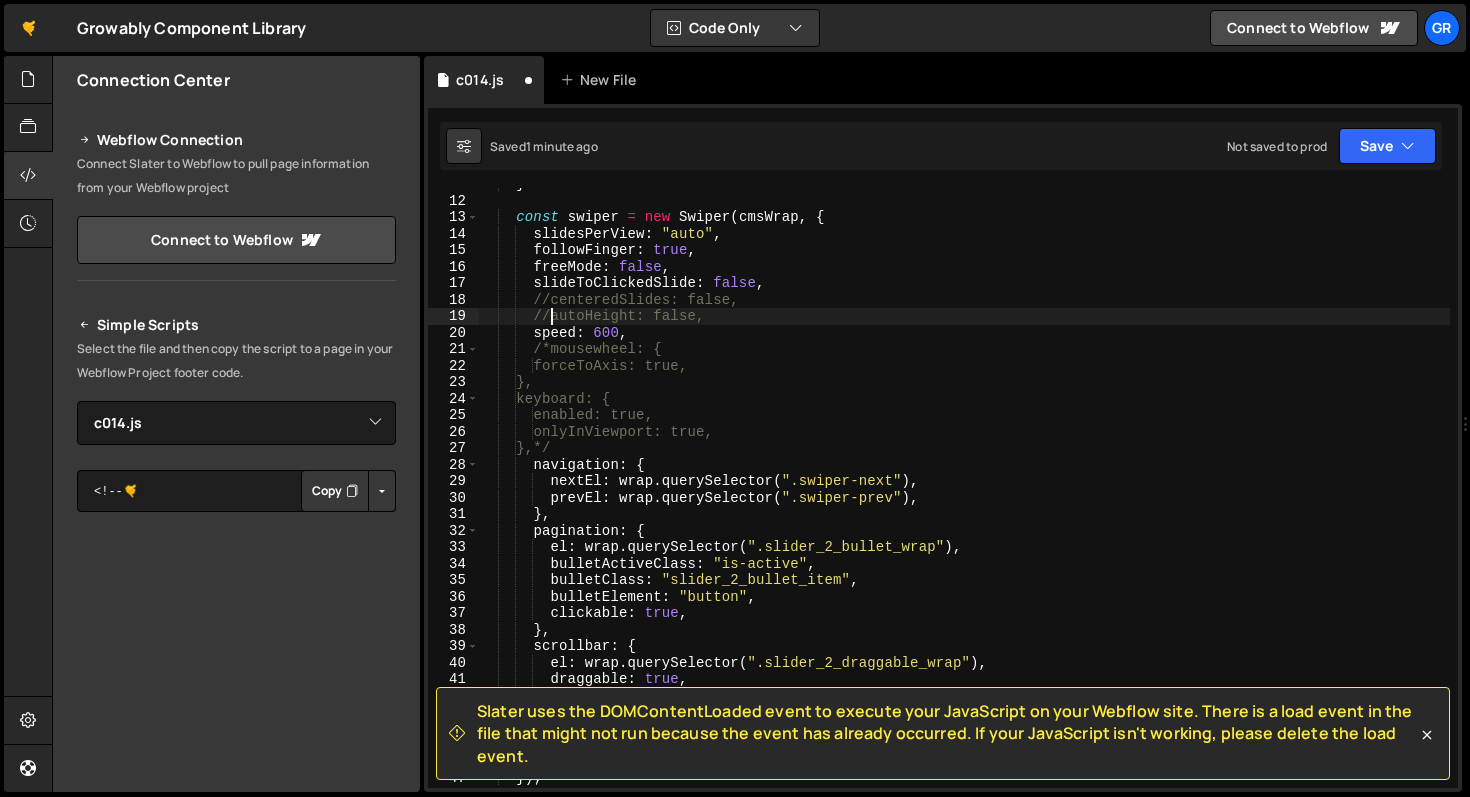 click on "const   swiper   =   new   Swiper ( cmsWrap ,   {          slidesPerView :   "auto" ,          followFinger :   true ,          freeMode :   false ,          slideToClickedSlide :   false ,          //centeredSlides: false,          //autoHeight: false,          speed :   600 ,          /*mousewheel: {            forceToAxis: true,         },         keyboard: {            enabled: true,            onlyInViewport: true,         },*/          navigation :   {             nextEl :   wrap . querySelector ( ".swiper-next" ) ,             prevEl :   wrap . querySelector ( ".swiper-prev" ) ,          } ,          pagination :   {             el :   wrap . querySelector ( ".slider_2_bullet_wrap" ) ,             bulletActiveClass :   "is-active" ,             bulletClass :   "slider_2_bullet_item" ,             bulletElement :   "button" ,             clickable :   true ,          } ,          scrollbar :   {             el :   wrap . querySelector ( ".slider_2_draggable_wrap" ) ,             draggable" at bounding box center [964, 492] 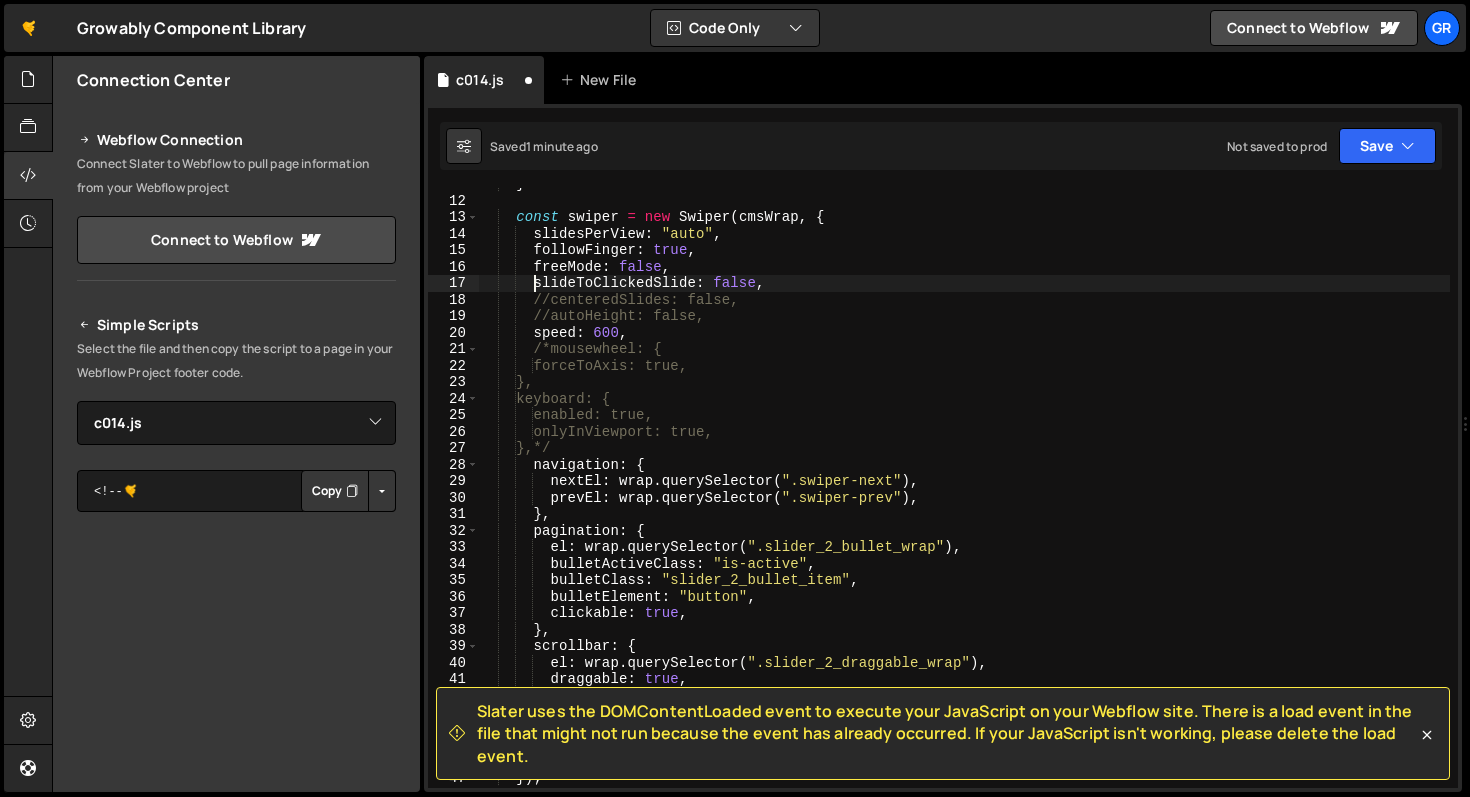 click on "const   swiper   =   new   Swiper ( cmsWrap ,   {          slidesPerView :   "auto" ,          followFinger :   true ,          freeMode :   false ,          slideToClickedSlide :   false ,          //centeredSlides: false,          //autoHeight: false,          speed :   600 ,          /*mousewheel: {            forceToAxis: true,         },         keyboard: {            enabled: true,            onlyInViewport: true,         },*/          navigation :   {             nextEl :   wrap . querySelector ( ".swiper-next" ) ,             prevEl :   wrap . querySelector ( ".swiper-prev" ) ,          } ,          pagination :   {             el :   wrap . querySelector ( ".slider_2_bullet_wrap" ) ,             bulletActiveClass :   "is-active" ,             bulletClass :   "slider_2_bullet_item" ,             bulletElement :   "button" ,             clickable :   true ,          } ,          scrollbar :   {             el :   wrap . querySelector ( ".slider_2_draggable_wrap" ) ,             draggable" at bounding box center [964, 492] 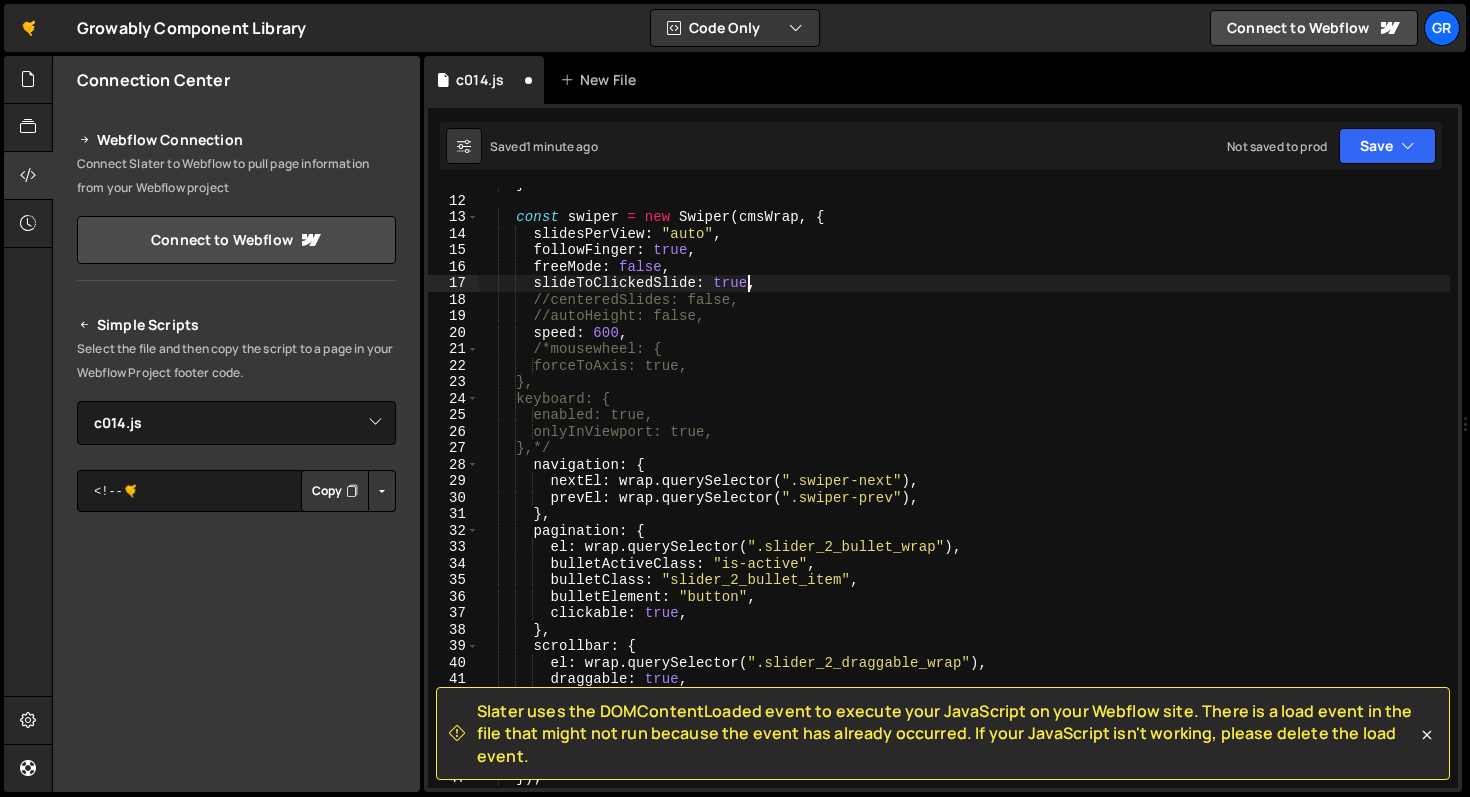 scroll, scrollTop: 0, scrollLeft: 18, axis: horizontal 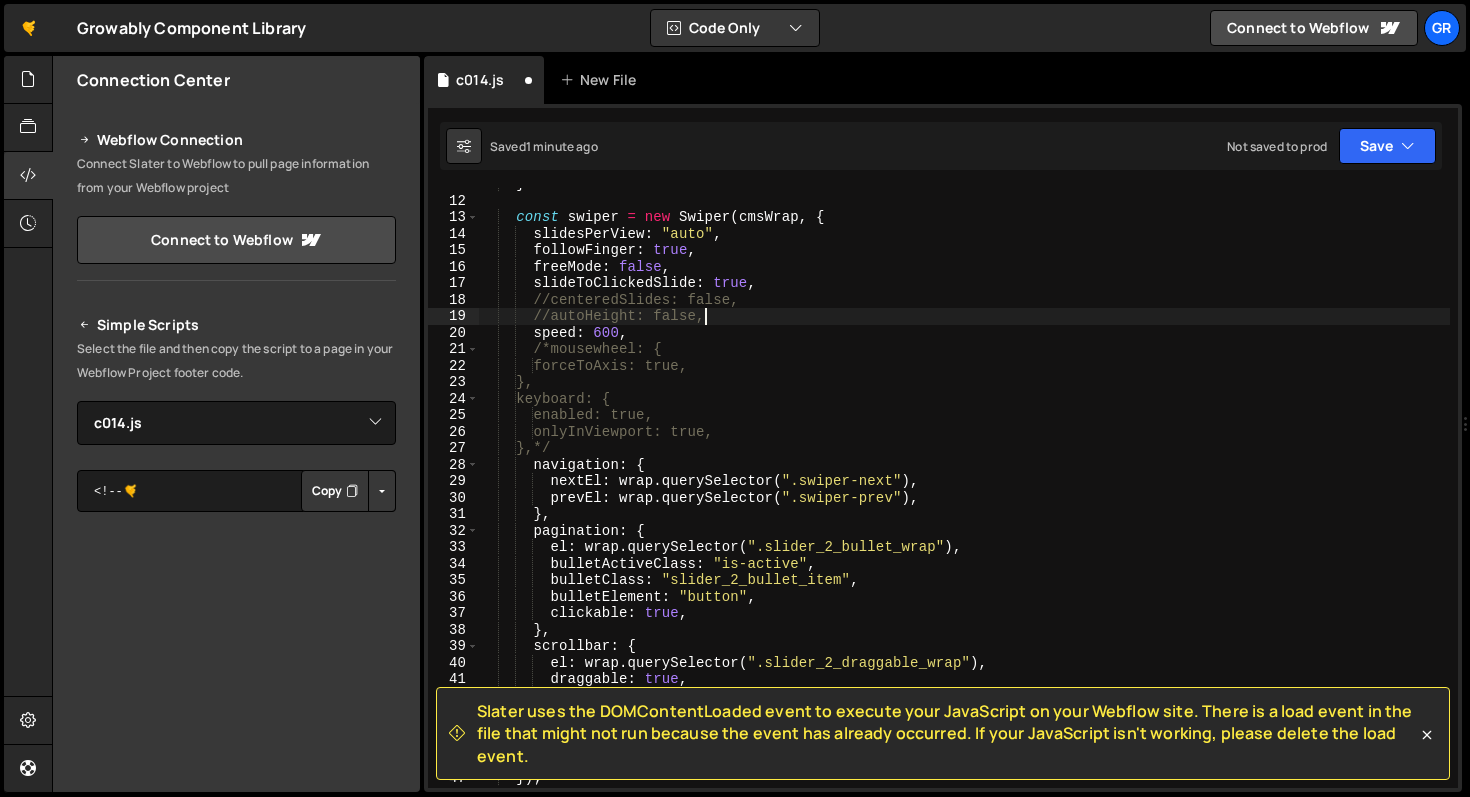 click on "}       const   swiper   =   new   Swiper ( cmsWrap ,   {          slidesPerView :   "auto" ,          followFinger :   true ,          freeMode :   false ,          slideToClickedSlide :   true ,          //centeredSlides: false,          //autoHeight: false,          speed :   600 ,          /*mousewheel: {            forceToAxis: true,         },         keyboard: {            enabled: true,            onlyInViewport: true,         },*/          navigation :   {             nextEl :   wrap . querySelector ( ".swiper-next" ) ,             prevEl :   wrap . querySelector ( ".swiper-prev" ) ,          } ,          pagination :   {             el :   wrap . querySelector ( ".slider_2_bullet_wrap" ) ,             bulletActiveClass :   "is-active" ,             bulletClass :   "slider_2_bullet_item" ,             bulletElement :   "button" ,             clickable :   true ,          } ,          scrollbar :   {             el :   wrap . querySelector ( ".slider_2_draggable_wrap" ) ,             draggable :" at bounding box center (964, 492) 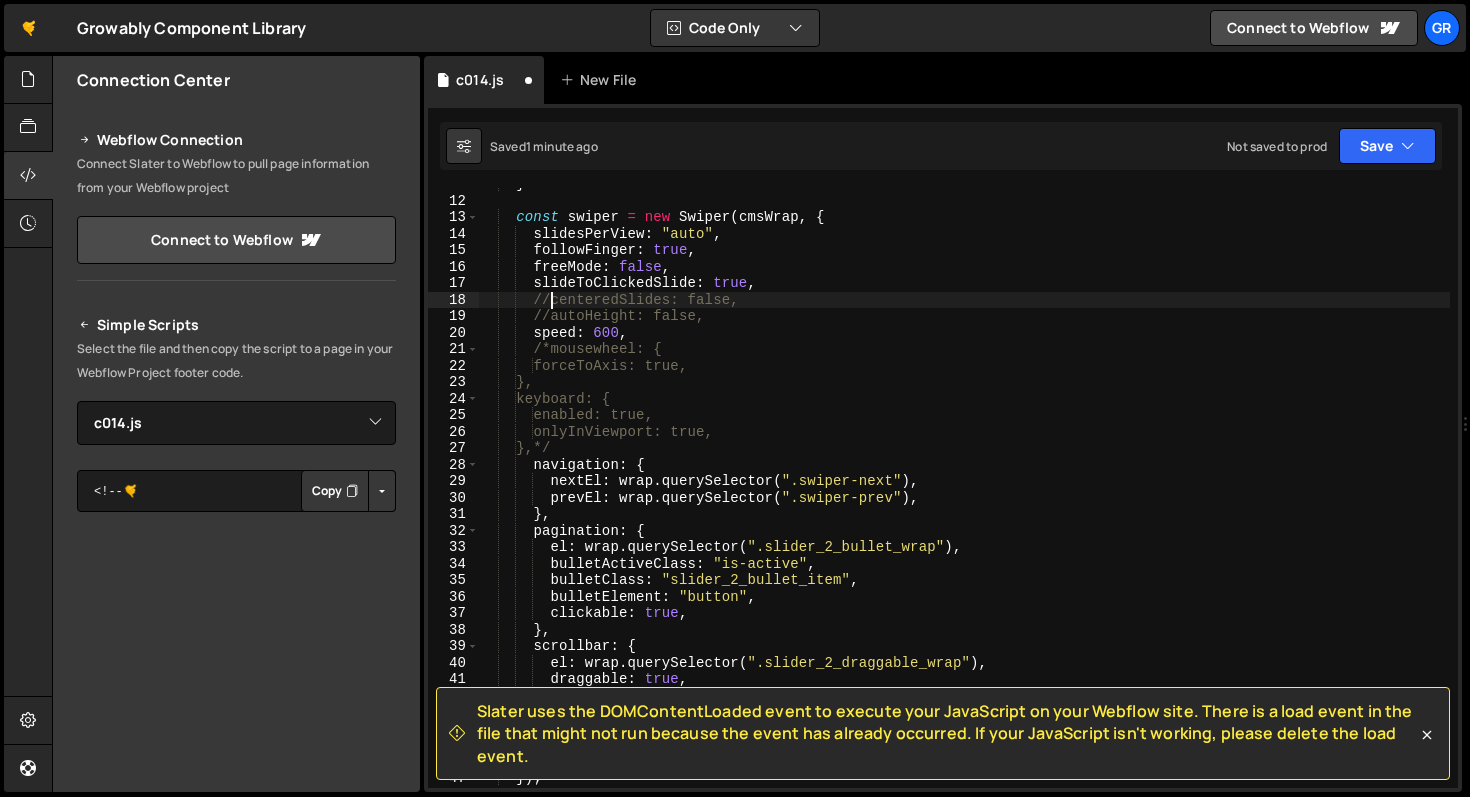 click on "}       const   swiper   =   new   Swiper ( cmsWrap ,   {          slidesPerView :   "auto" ,          followFinger :   true ,          freeMode :   false ,          slideToClickedSlide :   true ,          //centeredSlides: false,          //autoHeight: false,          speed :   600 ,          /*mousewheel: {            forceToAxis: true,         },         keyboard: {            enabled: true,            onlyInViewport: true,         },*/          navigation :   {             nextEl :   wrap . querySelector ( ".swiper-next" ) ,             prevEl :   wrap . querySelector ( ".swiper-prev" ) ,          } ,          pagination :   {             el :   wrap . querySelector ( ".slider_2_bullet_wrap" ) ,             bulletActiveClass :   "is-active" ,             bulletClass :   "slider_2_bullet_item" ,             bulletElement :   "button" ,             clickable :   true ,          } ,          scrollbar :   {             el :   wrap . querySelector ( ".slider_2_draggable_wrap" ) ,             draggable :" at bounding box center [964, 492] 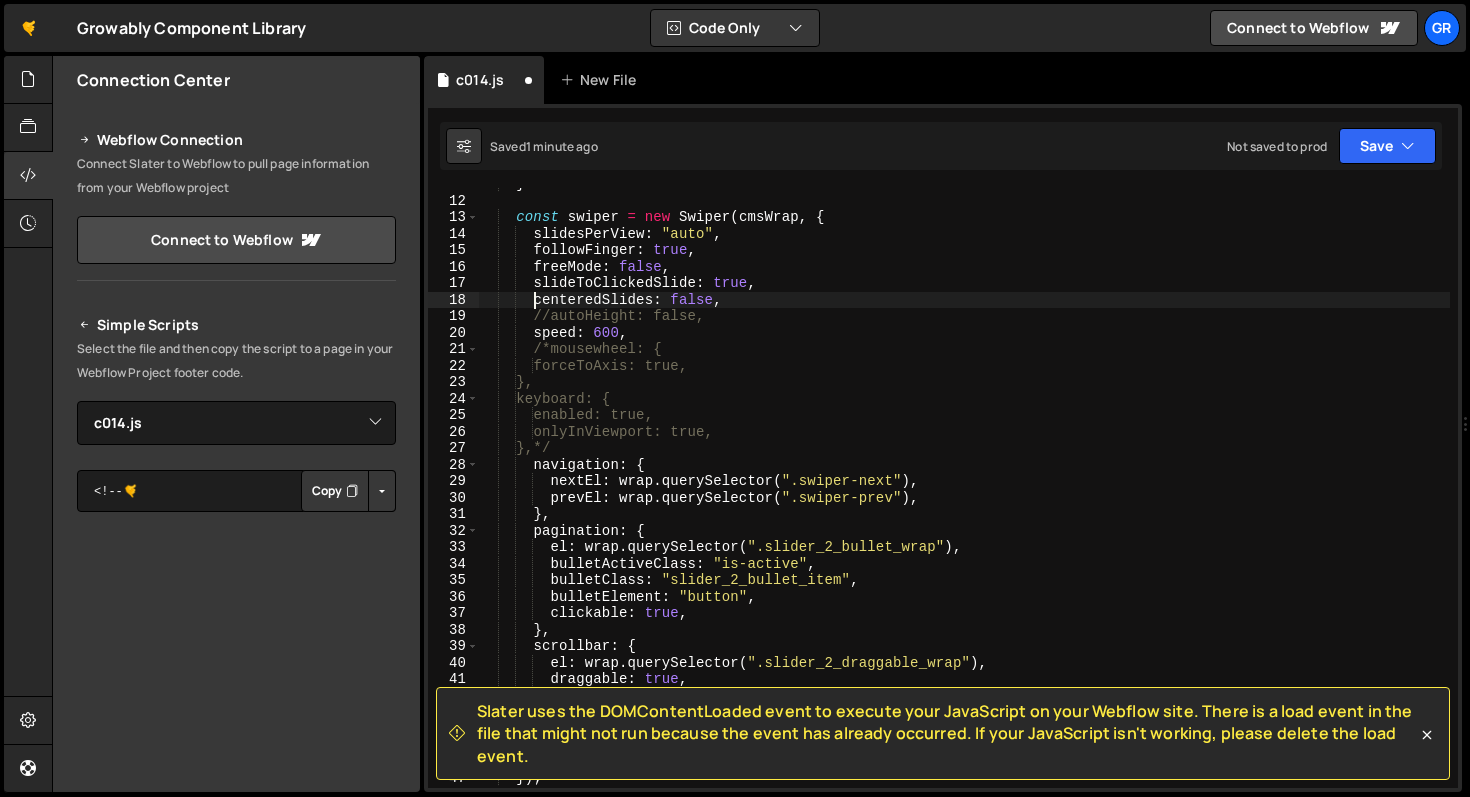 click on "}       const   swiper   =   new   Swiper ( cmsWrap ,   {          slidesPerView :   "auto" ,          followFinger :   true ,          freeMode :   false ,          slideToClickedSlide :   true ,          centeredSlides :   false ,          //autoHeight: false,          speed :   600 ,          /*mousewheel: {            forceToAxis: true,         },         keyboard: {            enabled: true,            onlyInViewport: true,         },*/          navigation :   {             nextEl :   wrap . querySelector ( ".swiper-next" ) ,             prevEl :   wrap . querySelector ( ".swiper-prev" ) ,          } ,          pagination :   {             el :   wrap . querySelector ( ".slider_2_bullet_wrap" ) ,             bulletActiveClass :   "is-active" ,             bulletClass :   "slider_2_bullet_item" ,             bulletElement :   "button" ,             clickable :   true ,          } ,          scrollbar :   {             el :   wrap . querySelector ( ".slider_2_draggable_wrap" ) ,             draggable" at bounding box center (964, 492) 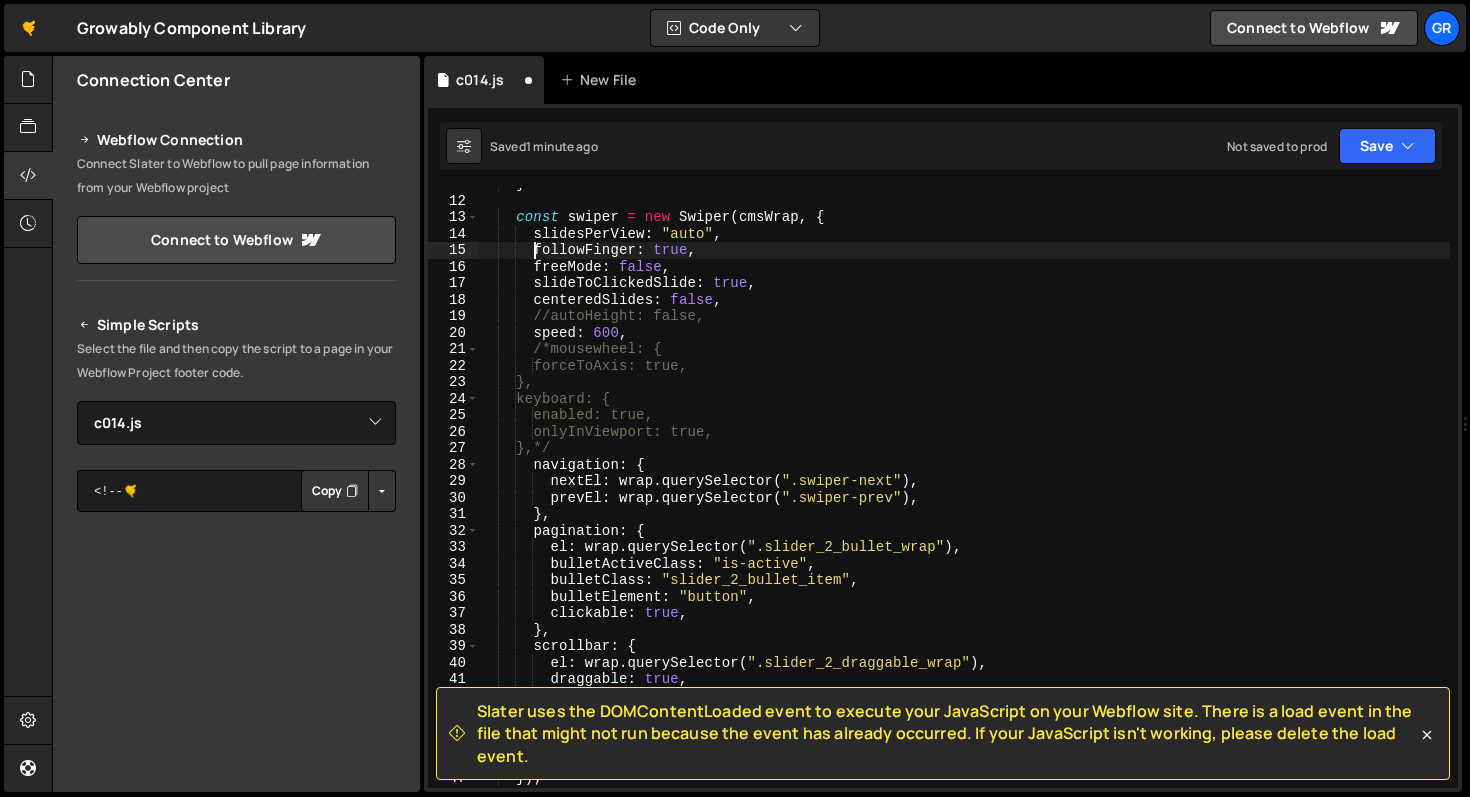scroll, scrollTop: 0, scrollLeft: 4, axis: horizontal 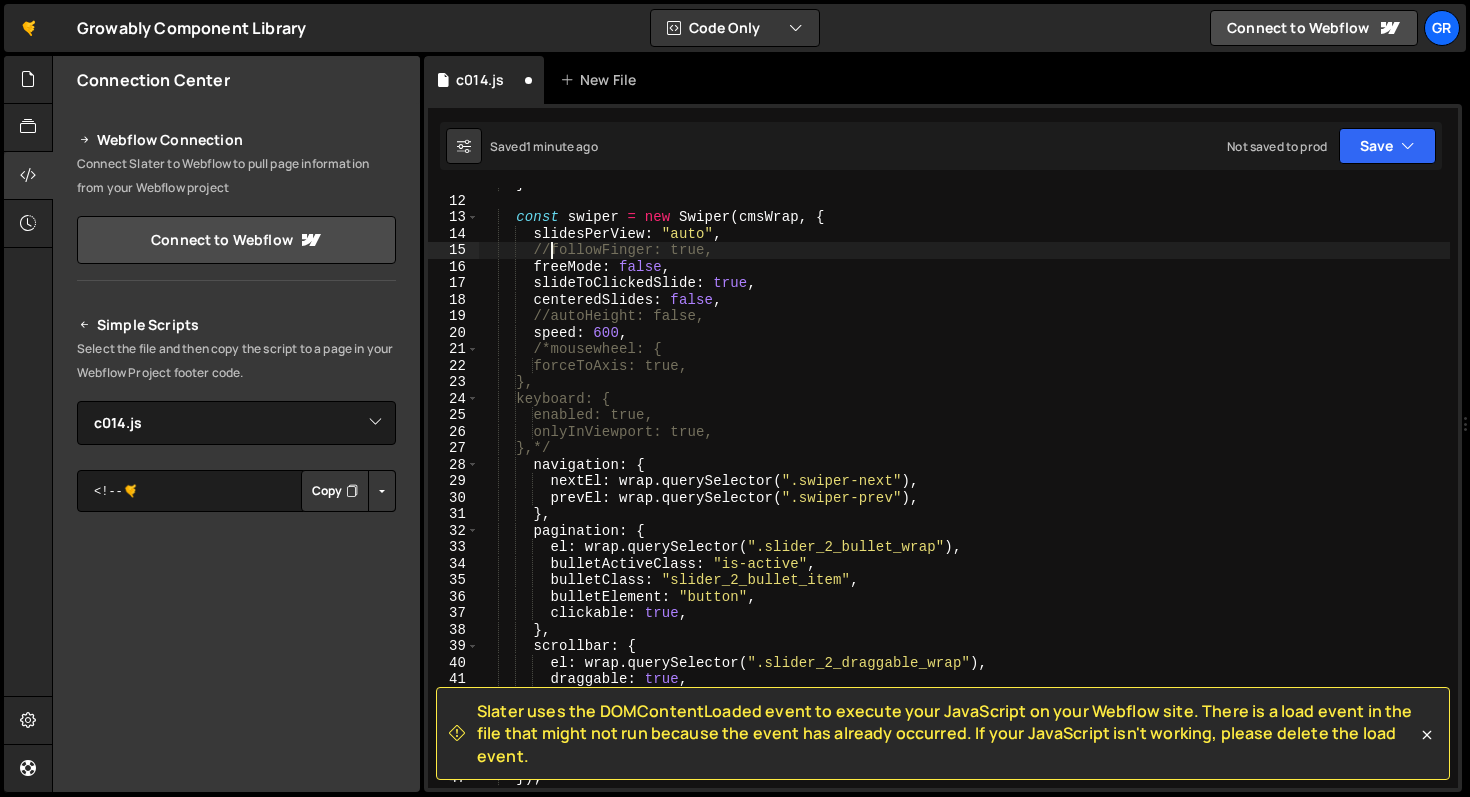 click on "}       const   swiper   =   new   Swiper ( cmsWrap ,   {          slidesPerView :   "auto" ,          //followFinger: true,          freeMode :   false ,          slideToClickedSlide :   true ,          centeredSlides :   false ,          //autoHeight: false,          speed :   600 ,          /*mousewheel: {            forceToAxis: true,         },         keyboard: {            enabled: true,            onlyInViewport: true,         },*/          navigation :   {             nextEl :   wrap . querySelector ( ".swiper-next" ) ,             prevEl :   wrap . querySelector ( ".swiper-prev" ) ,          } ,          pagination :   {             el :   wrap . querySelector ( ".slider_2_bullet_wrap" ) ,             bulletActiveClass :   "is-active" ,             bulletClass :   "slider_2_bullet_item" ,             bulletElement :   "button" ,             clickable :   true ,          } ,          scrollbar :   {             el :   wrap . querySelector ( ".slider_2_draggable_wrap" ) ,             draggable :" at bounding box center [964, 492] 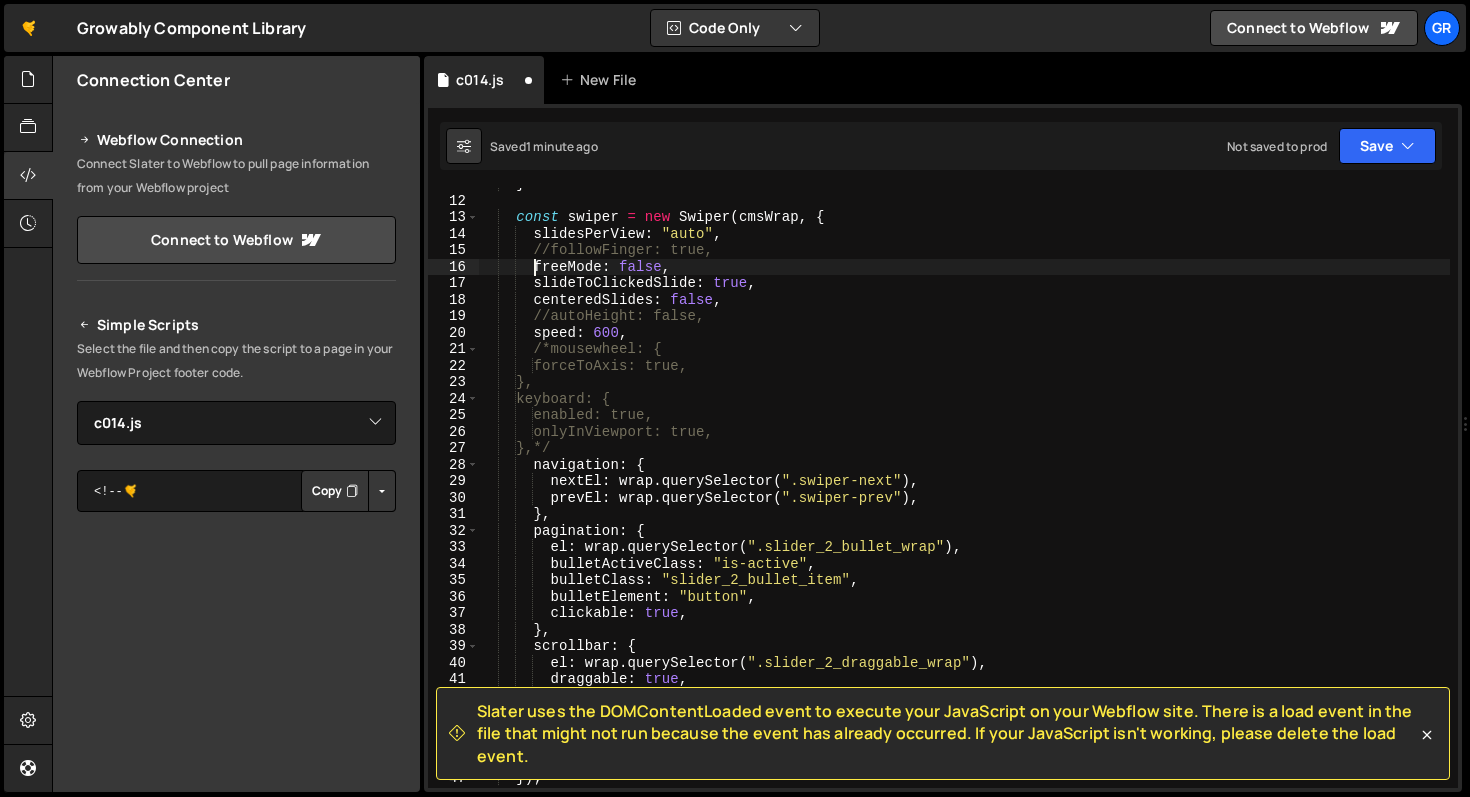 click on "}       const   swiper   =   new   Swiper ( cmsWrap ,   {          slidesPerView :   "auto" ,          //followFinger: true,          freeMode :   false ,          slideToClickedSlide :   true ,          centeredSlides :   false ,          //autoHeight: false,          speed :   600 ,          /*mousewheel: {            forceToAxis: true,         },         keyboard: {            enabled: true,            onlyInViewport: true,         },*/          navigation :   {             nextEl :   wrap . querySelector ( ".swiper-next" ) ,             prevEl :   wrap . querySelector ( ".swiper-prev" ) ,          } ,          pagination :   {             el :   wrap . querySelector ( ".slider_2_bullet_wrap" ) ,             bulletActiveClass :   "is-active" ,             bulletClass :   "slider_2_bullet_item" ,             bulletElement :   "button" ,             clickable :   true ,          } ,          scrollbar :   {             el :   wrap . querySelector ( ".slider_2_draggable_wrap" ) ,             draggable :" at bounding box center (964, 492) 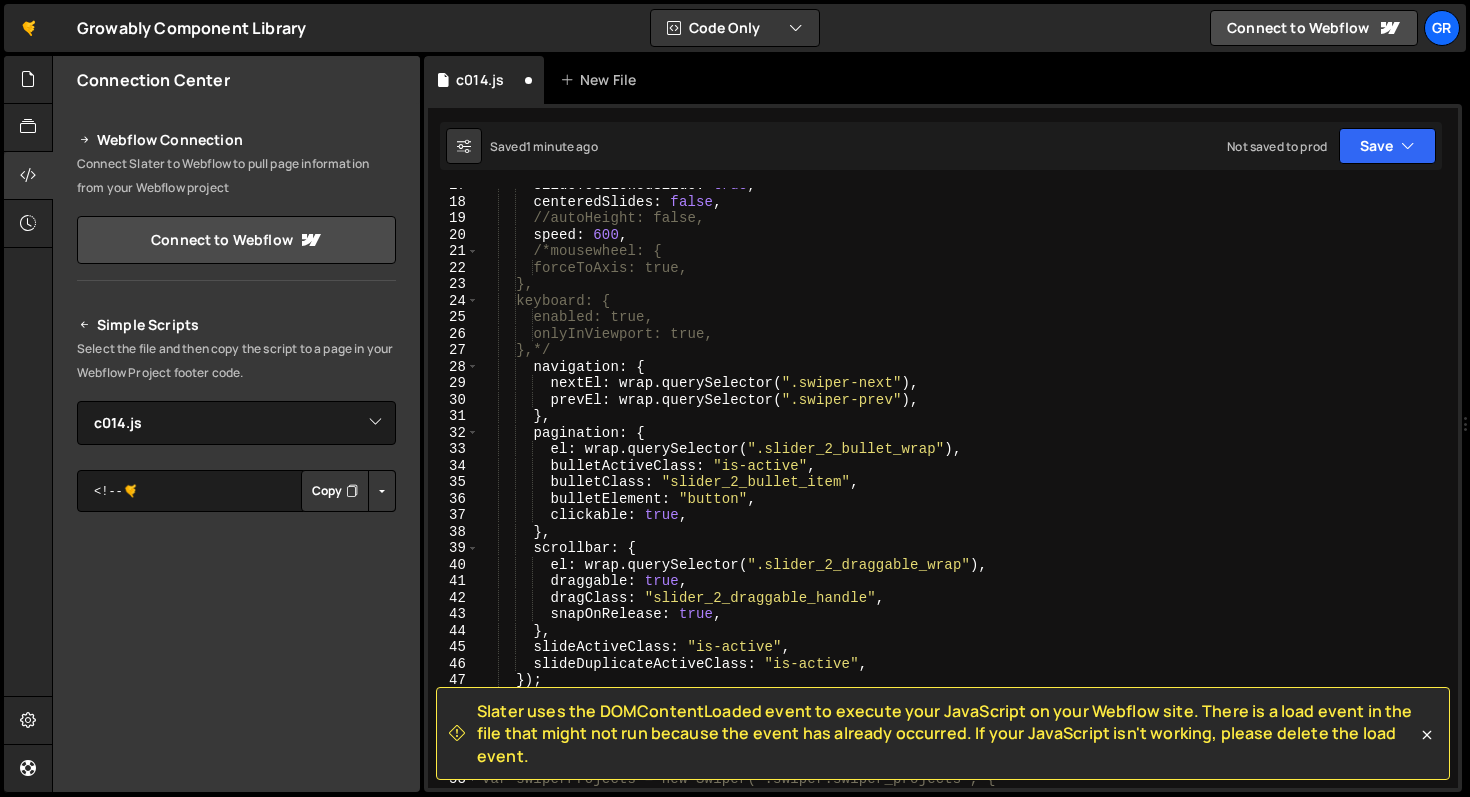scroll, scrollTop: 292, scrollLeft: 0, axis: vertical 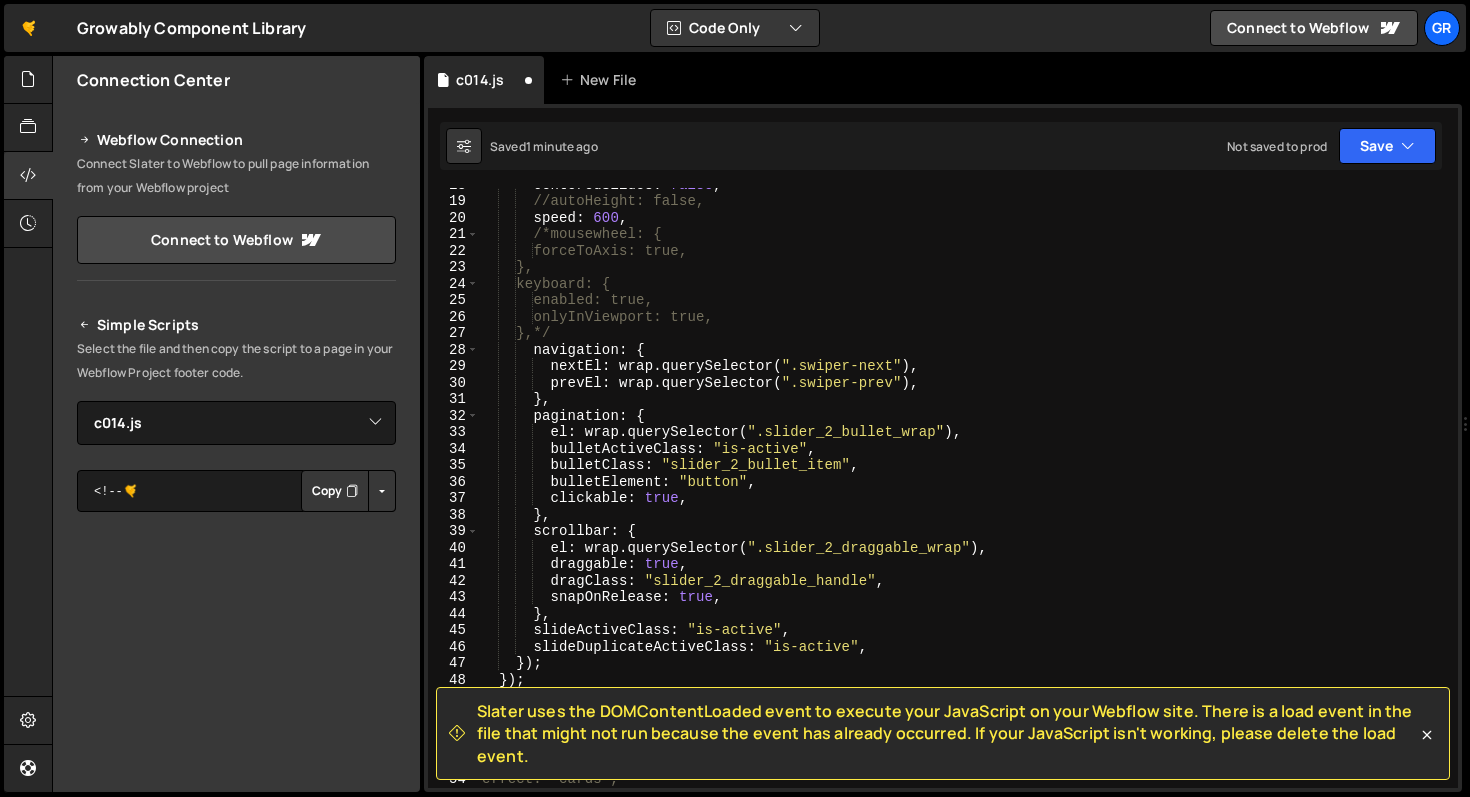 click on "centeredSlides :   false ,          //autoHeight: false,          speed :   600 ,          /*mousewheel: {            forceToAxis: true,         },         keyboard: {            enabled: true,            onlyInViewport: true,         },*/          navigation :   {             nextEl :   wrap . querySelector ( ".swiper-next" ) ,             prevEl :   wrap . querySelector ( ".swiper-prev" ) ,          } ,          pagination :   {             el :   wrap . querySelector ( ".slider_2_bullet_wrap" ) ,             bulletActiveClass :   "is-active" ,             bulletClass :   "slider_2_bullet_item" ,             bulletElement :   "button" ,             clickable :   true ,          } ,          scrollbar :   {             el :   wrap . querySelector ( ".slider_2_draggable_wrap" ) ,             draggable :   true ,             dragClass :   "slider_2_draggable_handle" ,             snapOnRelease :   true ,          } ,          slideActiveClass :   "is-active" ,          slideDuplicateActiveClass :   ," at bounding box center (964, 492) 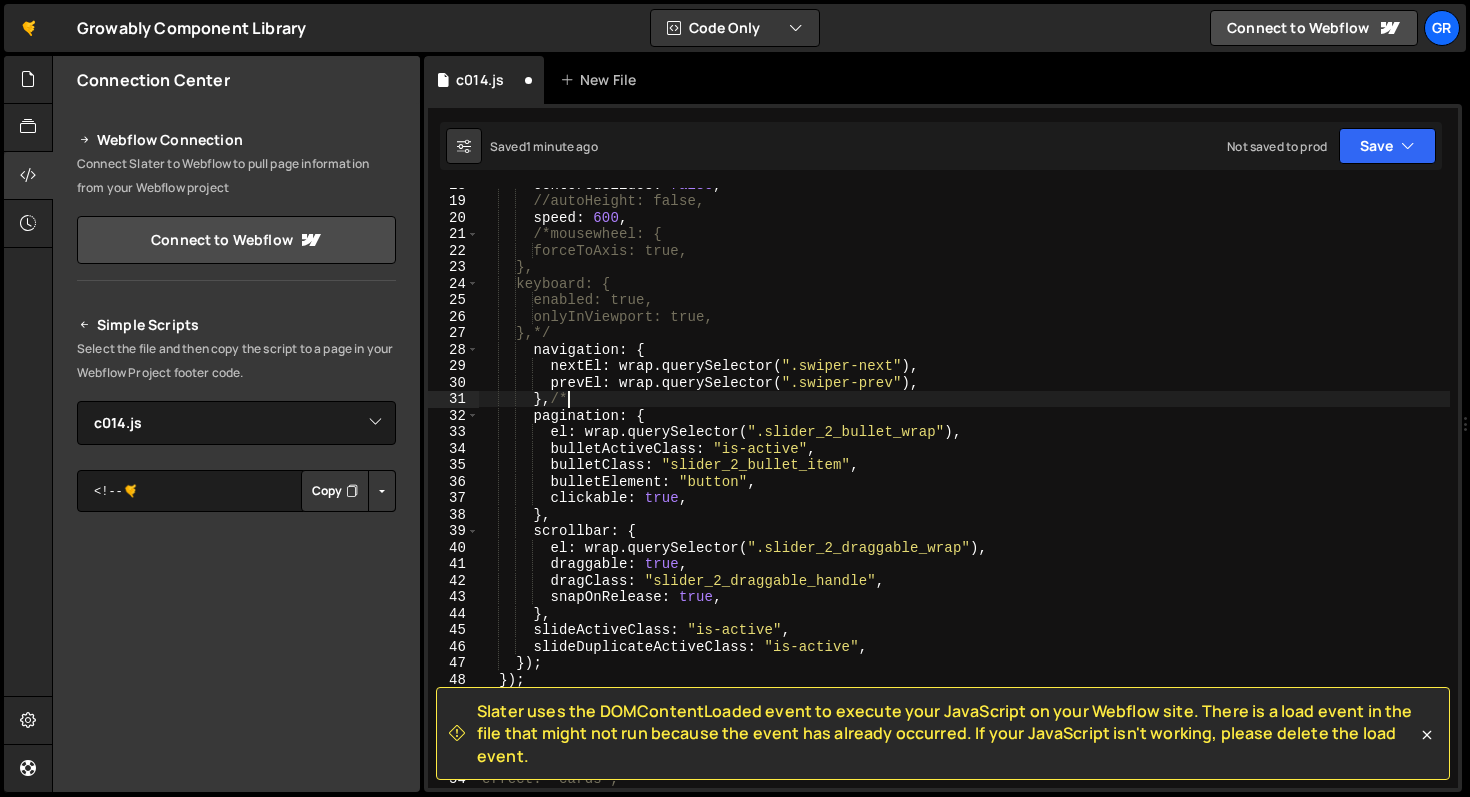 scroll, scrollTop: 0, scrollLeft: 5, axis: horizontal 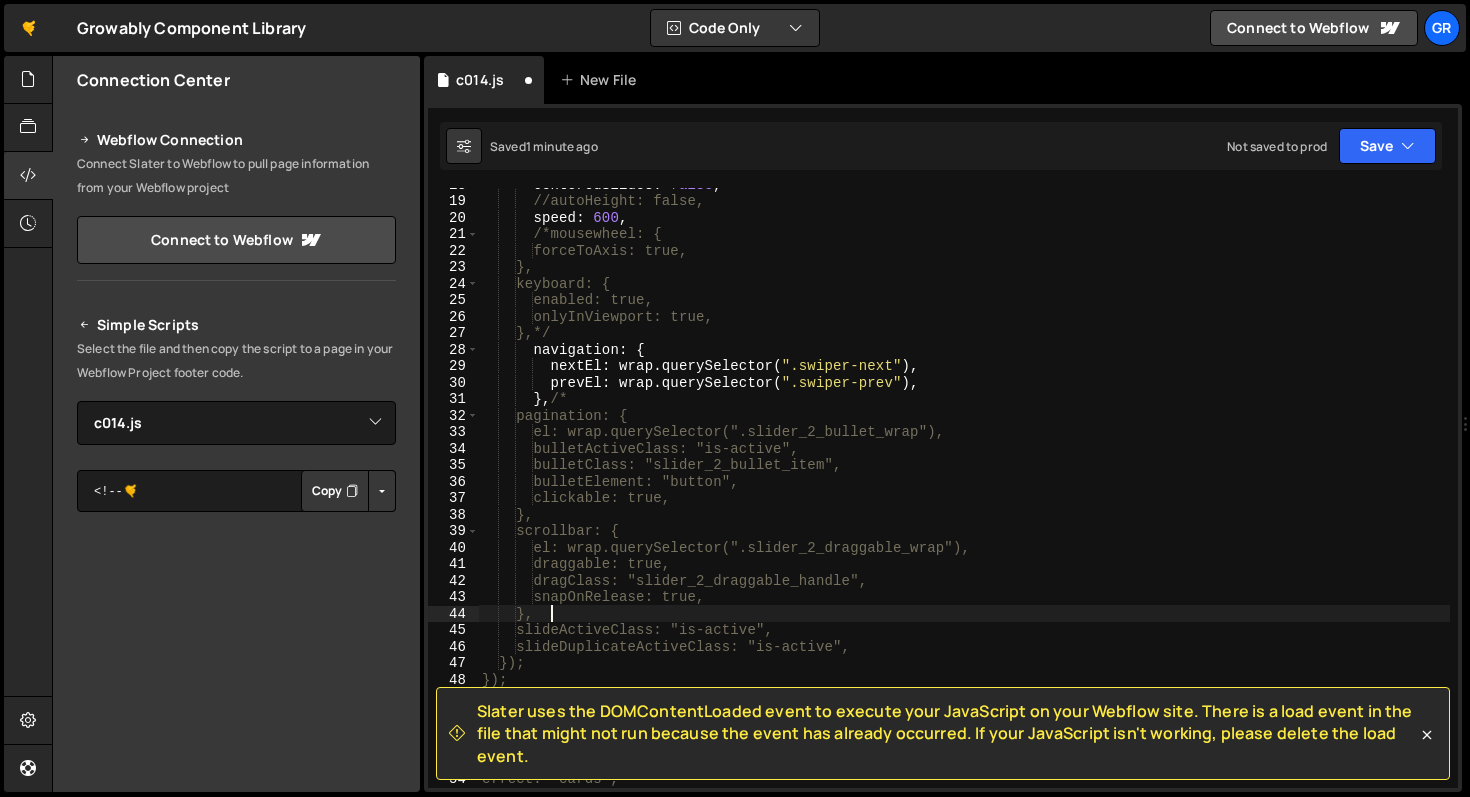 click on "centeredSlides :   false ,          //autoHeight: false,          speed :   600 ,          /*mousewheel: {            forceToAxis: true,         },         keyboard: {            enabled: true,            onlyInViewport: true,         },*/          navigation :   {             nextEl :   wrap . querySelector ( ".swiper-next" ) ,             prevEl :   wrap . querySelector ( ".swiper-prev" ) ,          } , /*         pagination: {            el: wrap.querySelector(".slider_2_bullet_wrap"),            bulletActiveClass: "is-active",            bulletClass: "slider_2_bullet_item",            bulletElement: "button",            clickable: true,         },         scrollbar: {            el: wrap.querySelector(".slider_2_draggable_wrap"),            draggable: true,            dragClass: "slider_2_draggable_handle",            snapOnRelease: true,         },         slideActiveClass: "is-active",         slideDuplicateActiveClass: "is-active",      });   }); }); /* PROJECTS SLIDER   effect: "cards"," at bounding box center (964, 492) 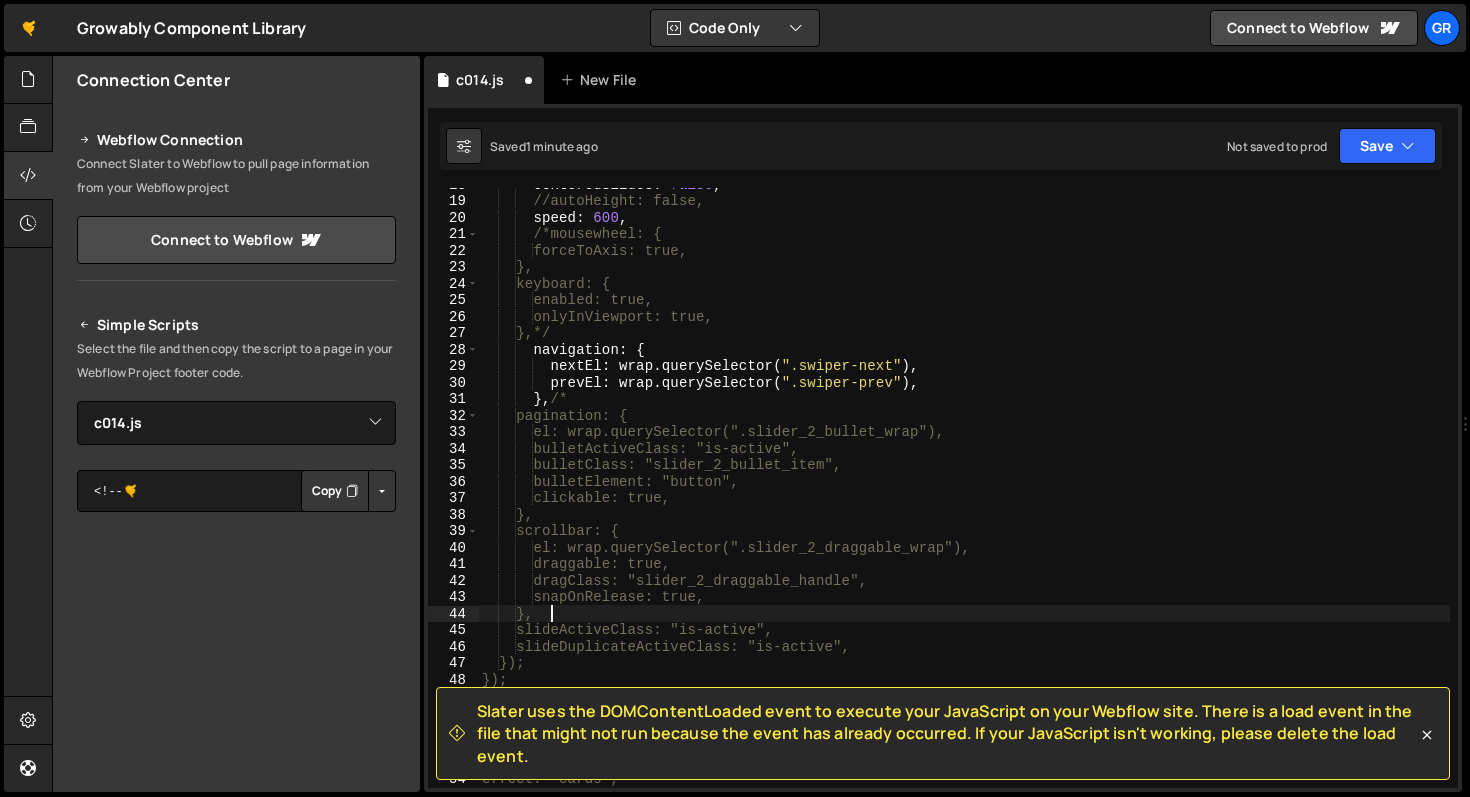 scroll, scrollTop: 0, scrollLeft: 5, axis: horizontal 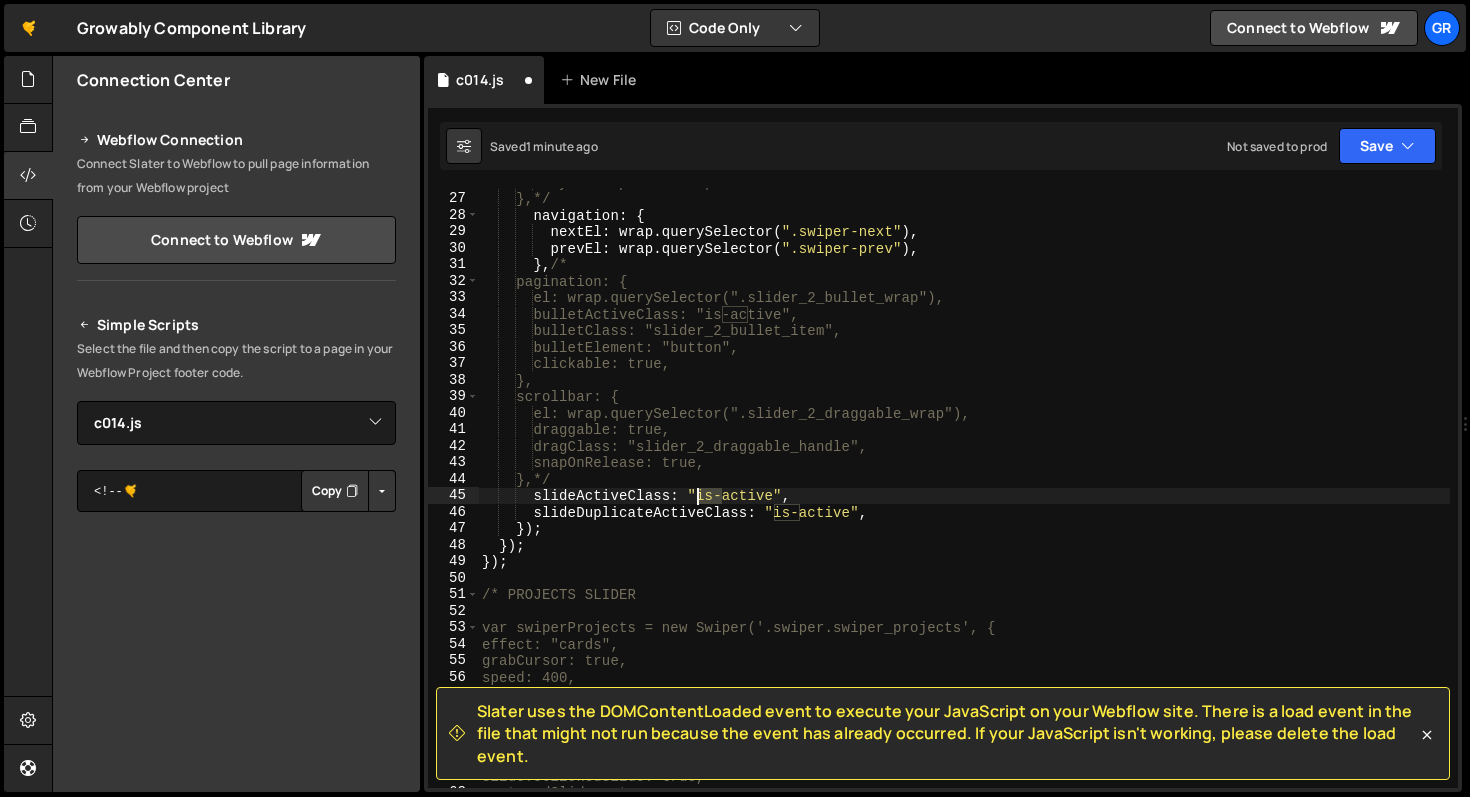 drag, startPoint x: 722, startPoint y: 500, endPoint x: 698, endPoint y: 500, distance: 24 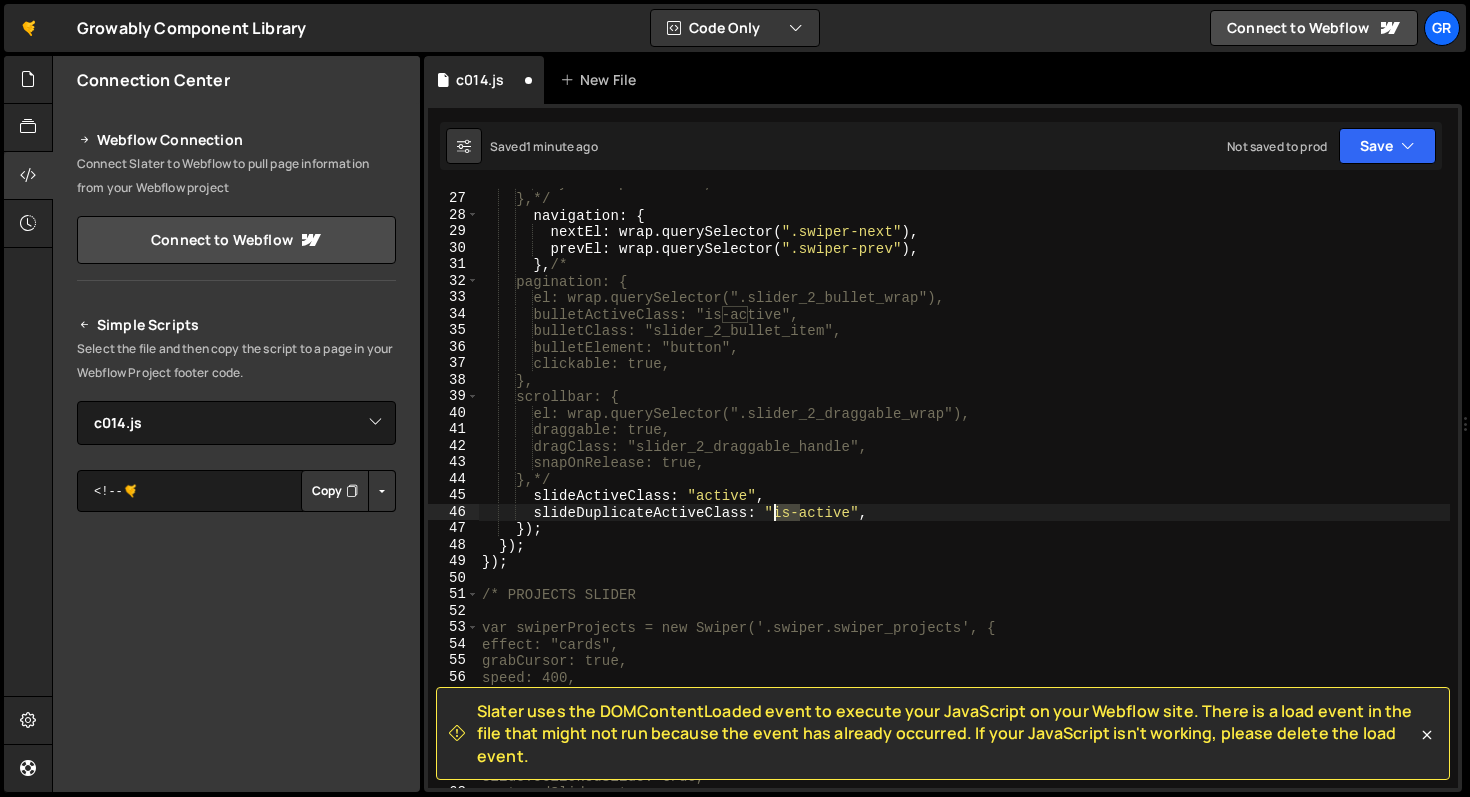 drag, startPoint x: 802, startPoint y: 516, endPoint x: 778, endPoint y: 516, distance: 24 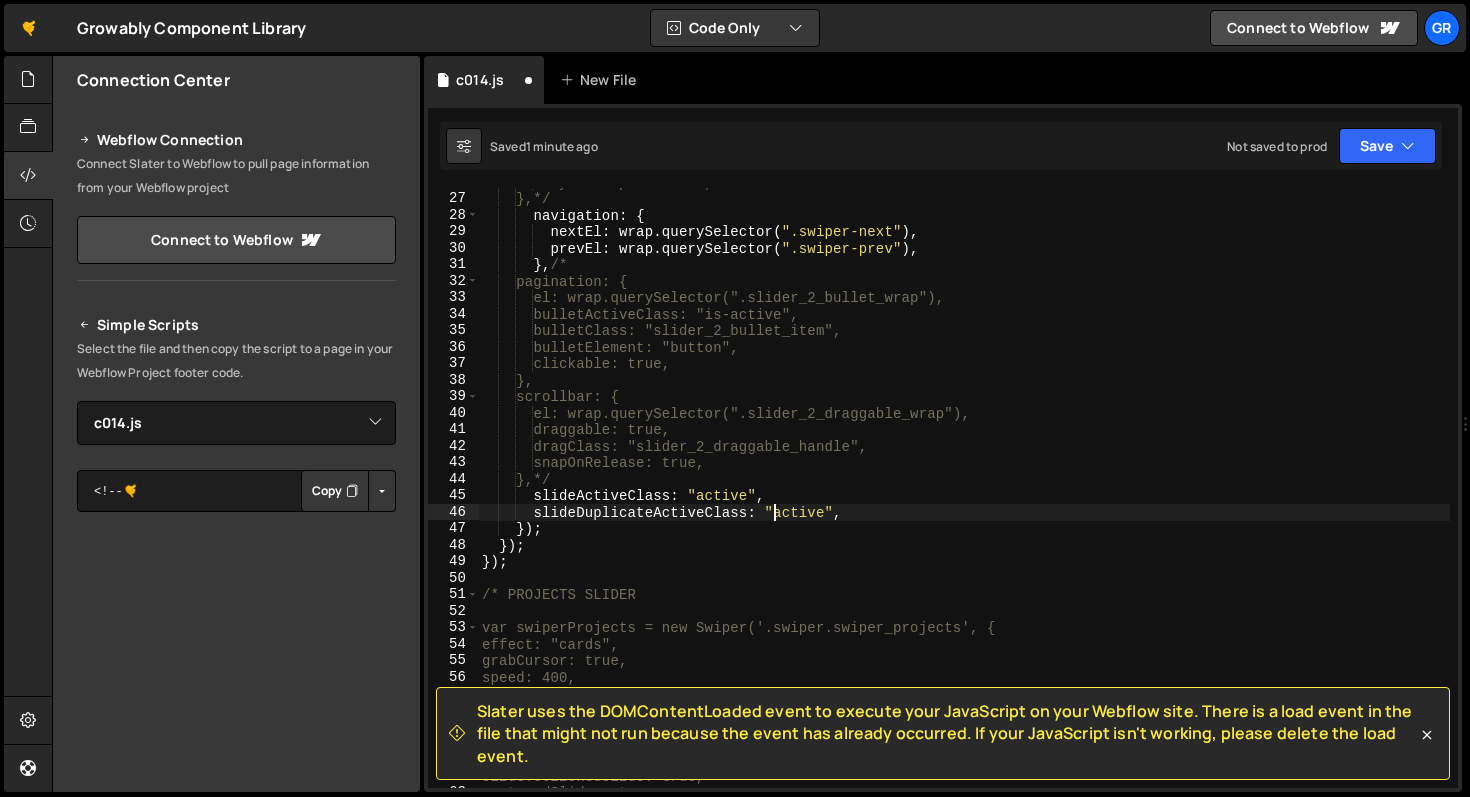 click on "slideActiveClass :   "active" ,          slideDuplicateActiveClass :   "active" ,       }) ;    }) ; /* PROJECTS SLIDER var swiperProjects = new Swiper('.swiper.swiper_projects', {   effect: "cards",   grabCursor: true,   speed: 400,   centeredSlides: true,   slidesPerView: "auto", });   speed: 400,   slideToClickedSlide: true," at bounding box center [964, 490] 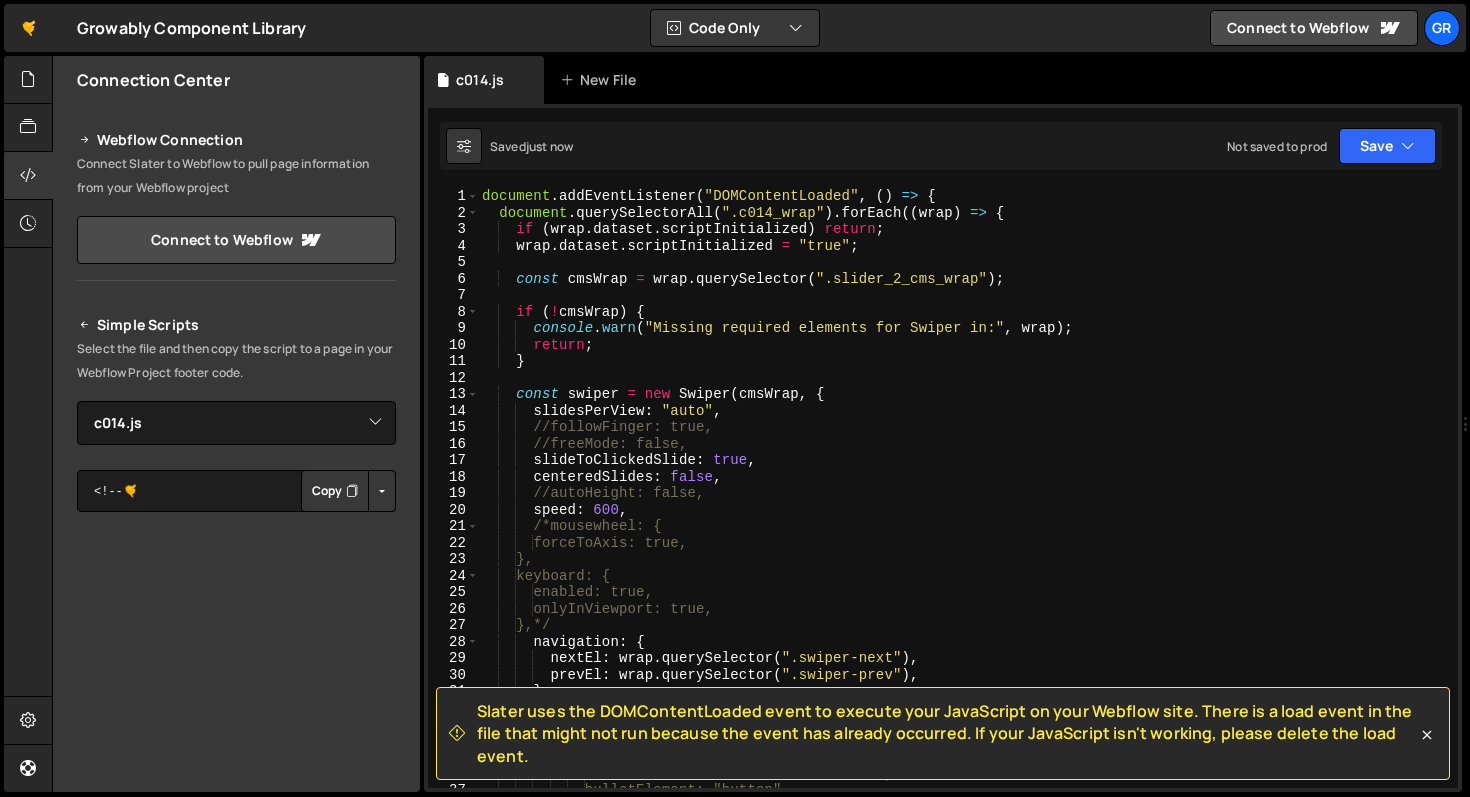 scroll, scrollTop: 409, scrollLeft: 0, axis: vertical 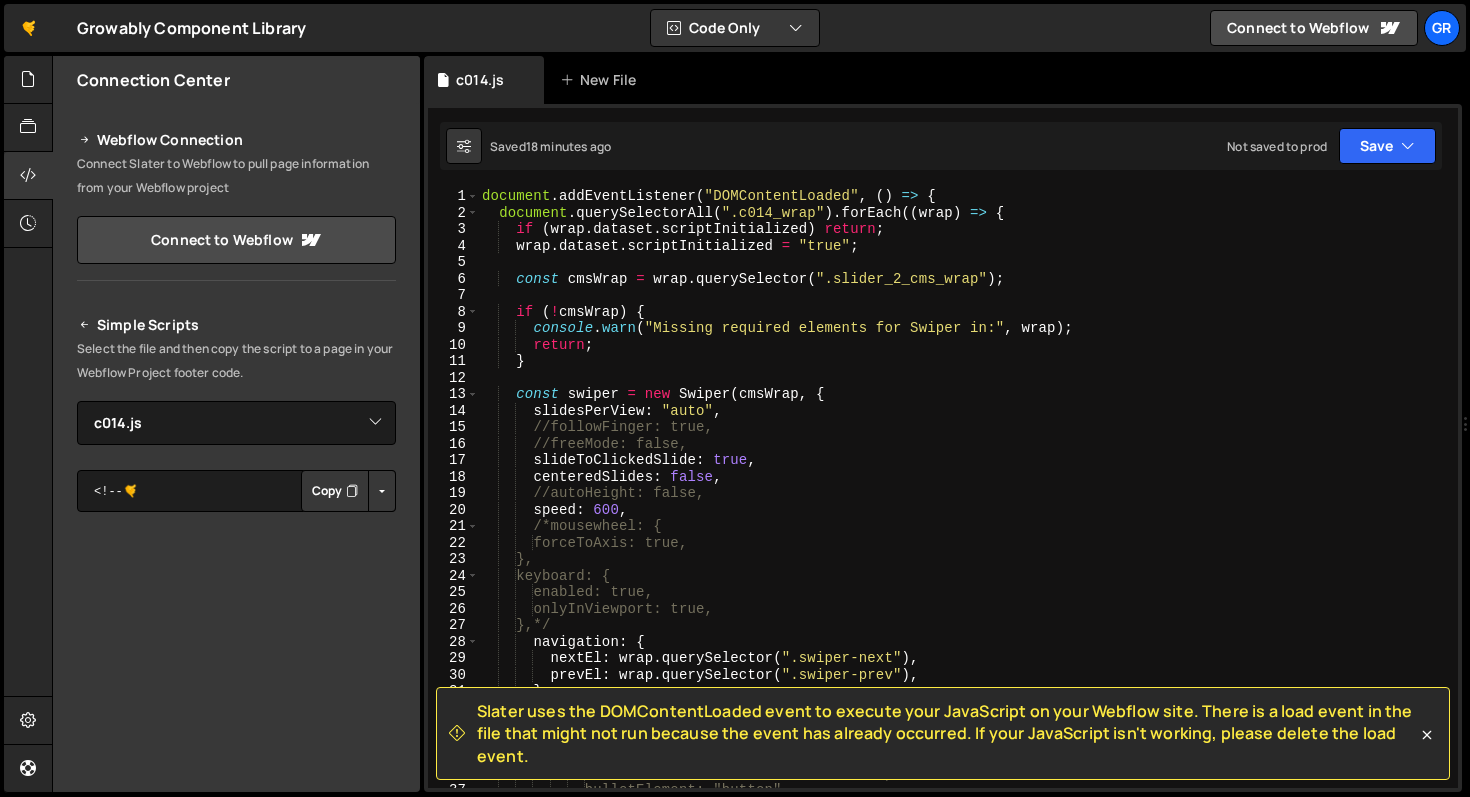 click on "document . addEventListener ( "DOMContentLoaded" ,   ( )   =>   {    document . querySelectorAll ( ".c014_wrap" ) . forEach (( wrap )   =>   {       if   ( wrap . dataset . scriptInitialized )   return ;       wrap . dataset . scriptInitialized   =   "true" ;       const   cmsWrap   =   wrap . querySelector ( ".slider_2_cms_wrap" ) ;       if   ( ! cmsWrap )   {          console . warn ( "Missing required elements for Swiper in:" ,   wrap ) ;          return ;       }       const   swiper   =   new   Swiper ( cmsWrap ,   {          slidesPerView :   "auto" ,          //followFinger: true,          //freeMode: false,          slideToClickedSlide :   true ,          centeredSlides :   false ,          //autoHeight: false,          speed :   600 ,          /*mousewheel: {            forceToAxis: true,         },         keyboard: {            enabled: true,            onlyInViewport: true,         },*/          navigation :   {             nextEl :   wrap . querySelector ( ".swiper-next" ) ,             prevEl :" at bounding box center (964, 504) 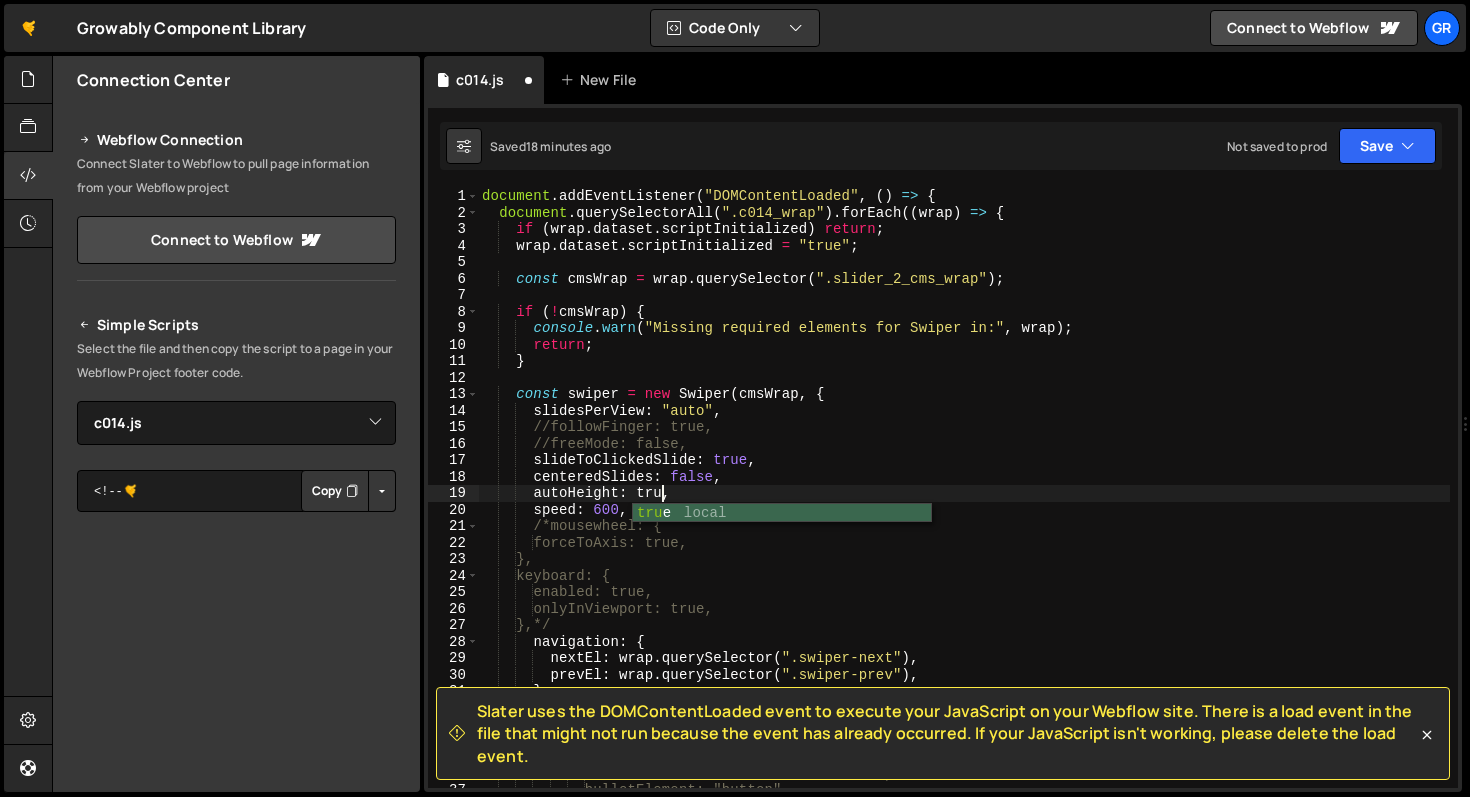 scroll, scrollTop: 0, scrollLeft: 12, axis: horizontal 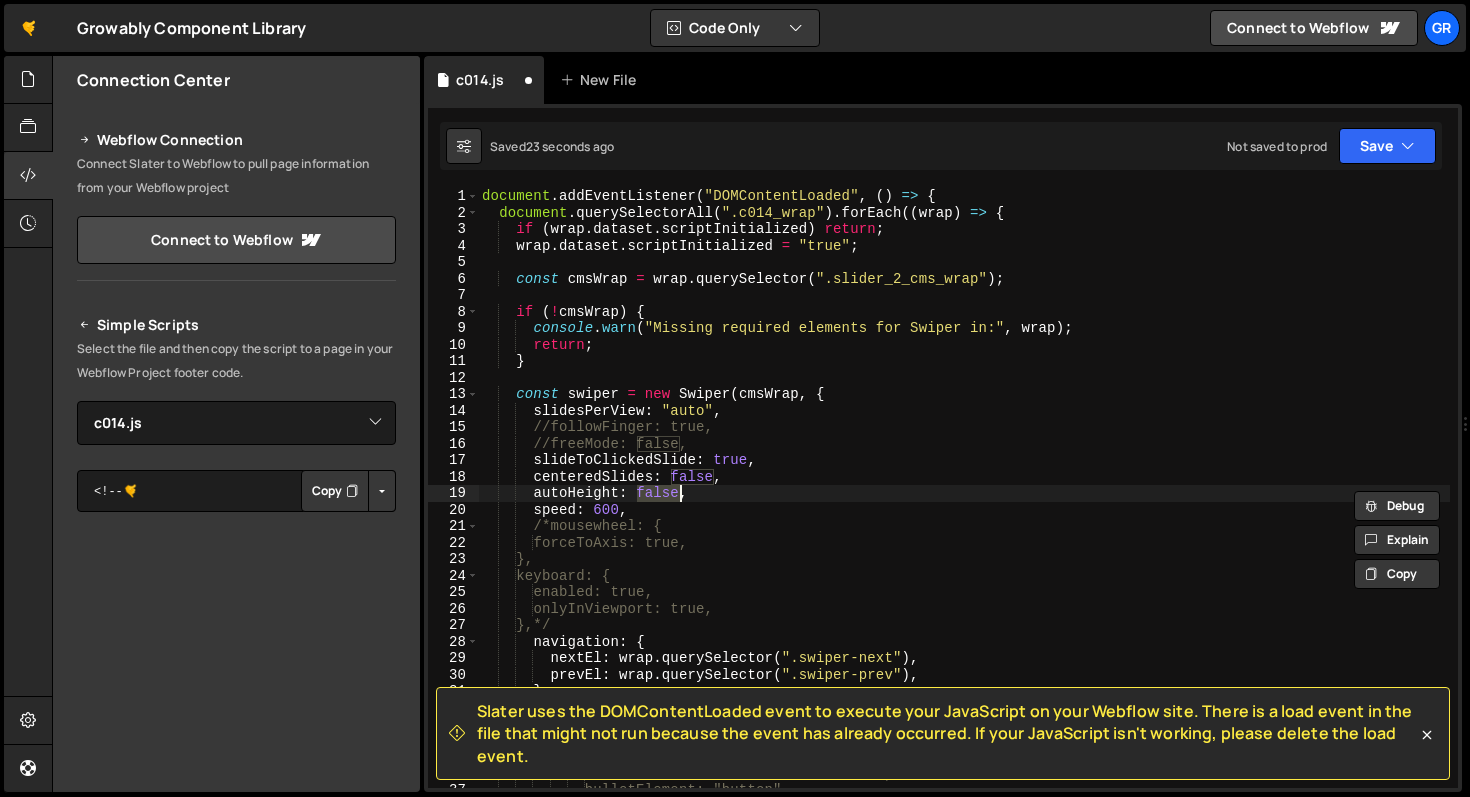 type on "//autoHeight: false," 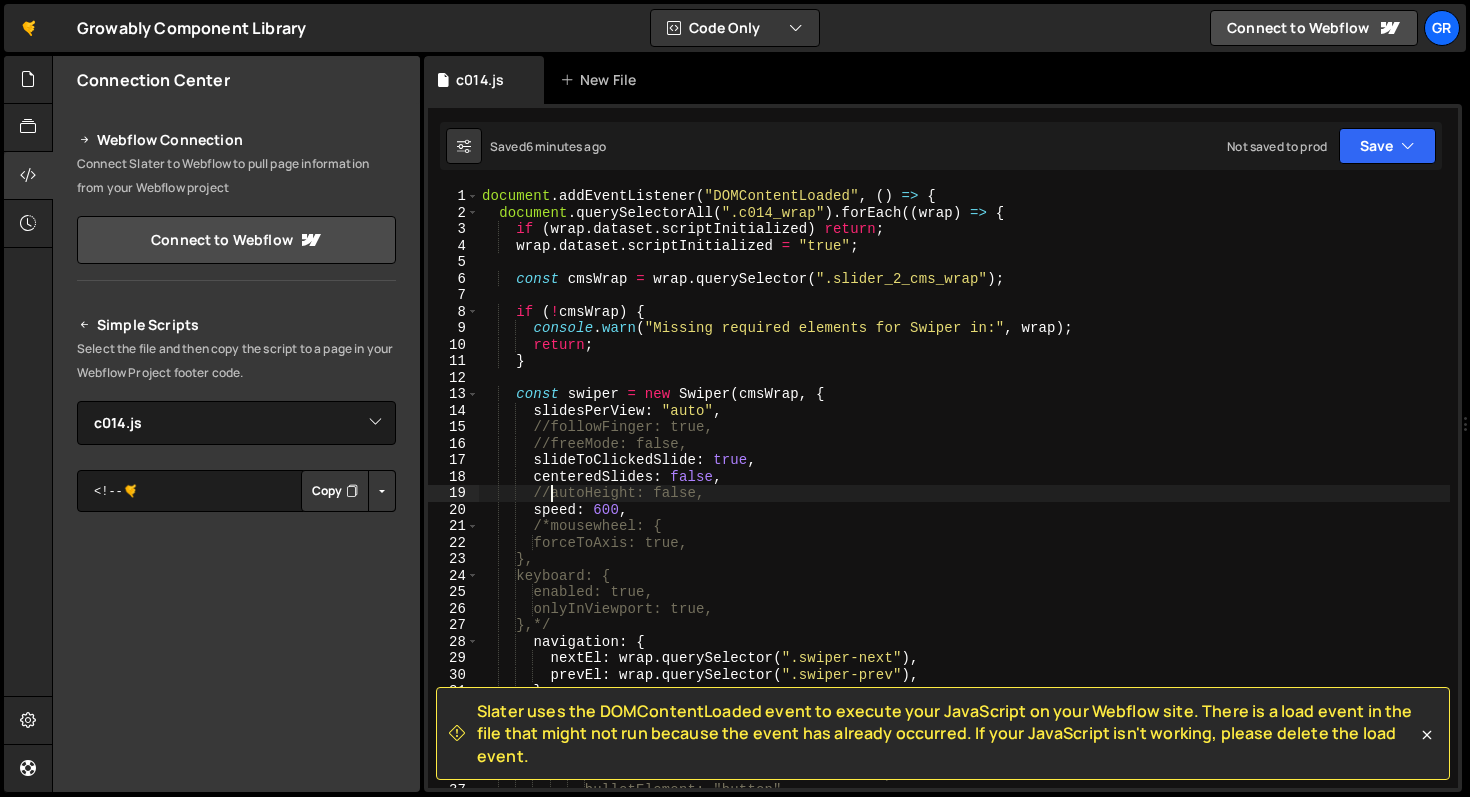click on "document . addEventListener ( "DOMContentLoaded" ,   ( )   =>   {    document . querySelectorAll ( ".c014_wrap" ) . forEach (( wrap )   =>   {       if   ( wrap . dataset . scriptInitialized )   return ;       wrap . dataset . scriptInitialized   =   "true" ;       const   cmsWrap   =   wrap . querySelector ( ".slider_2_cms_wrap" ) ;       if   ( ! cmsWrap )   {          console . warn ( "Missing required elements for Swiper in:" ,   wrap ) ;          return ;       }       const   swiper   =   new   Swiper ( cmsWrap ,   {          slidesPerView :   "auto" ,          //followFinger: true,          //freeMode: false,          slideToClickedSlide :   true ,          centeredSlides :   false ,          //autoHeight: false,          speed :   600 ,          /*mousewheel: {            forceToAxis: true,         },         keyboard: {            enabled: true,            onlyInViewport: true,         },*/          navigation :   {             nextEl :   wrap . querySelector ( ".swiper-next" ) ,             prevEl :" at bounding box center (964, 504) 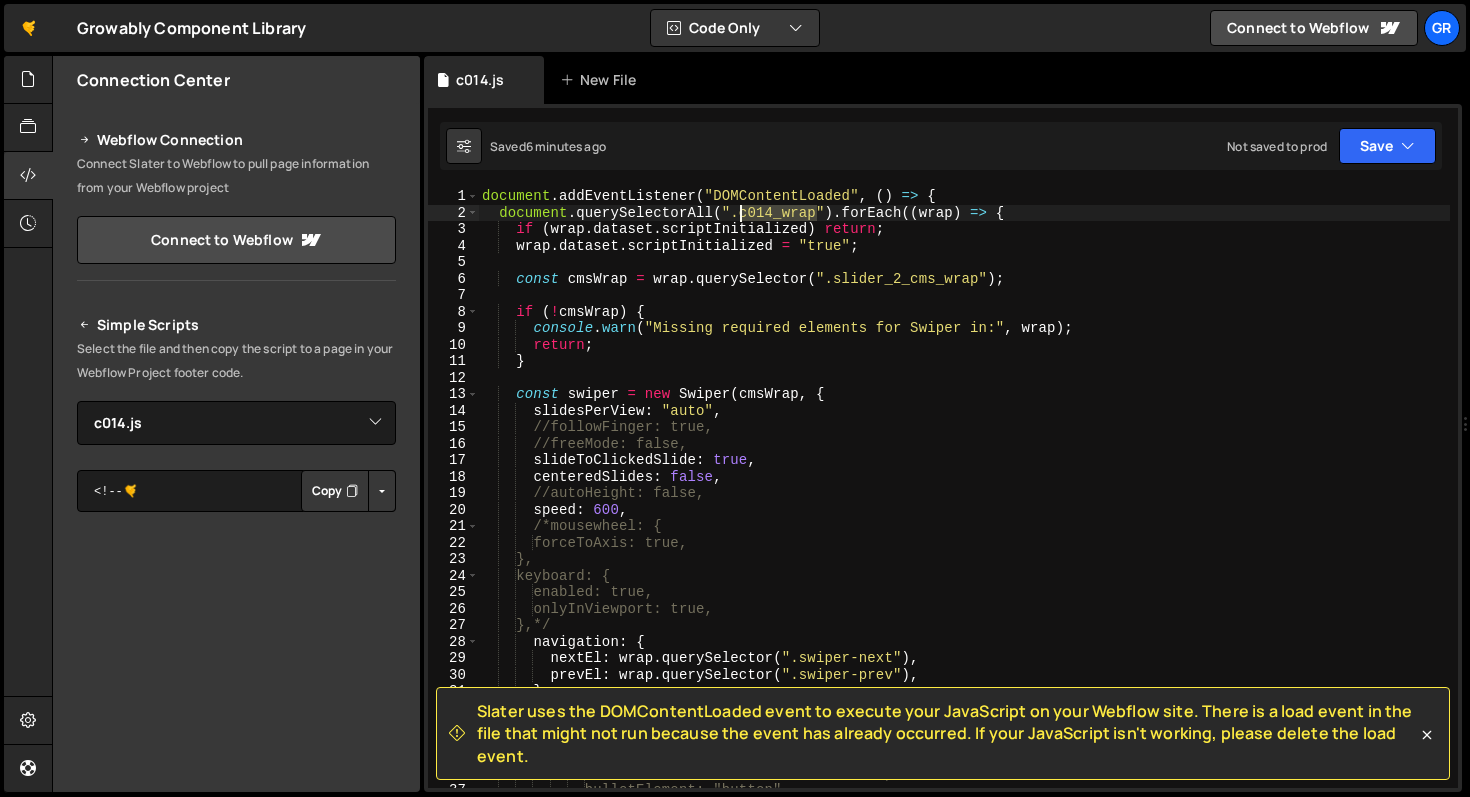 drag, startPoint x: 816, startPoint y: 209, endPoint x: 742, endPoint y: 208, distance: 74.00676 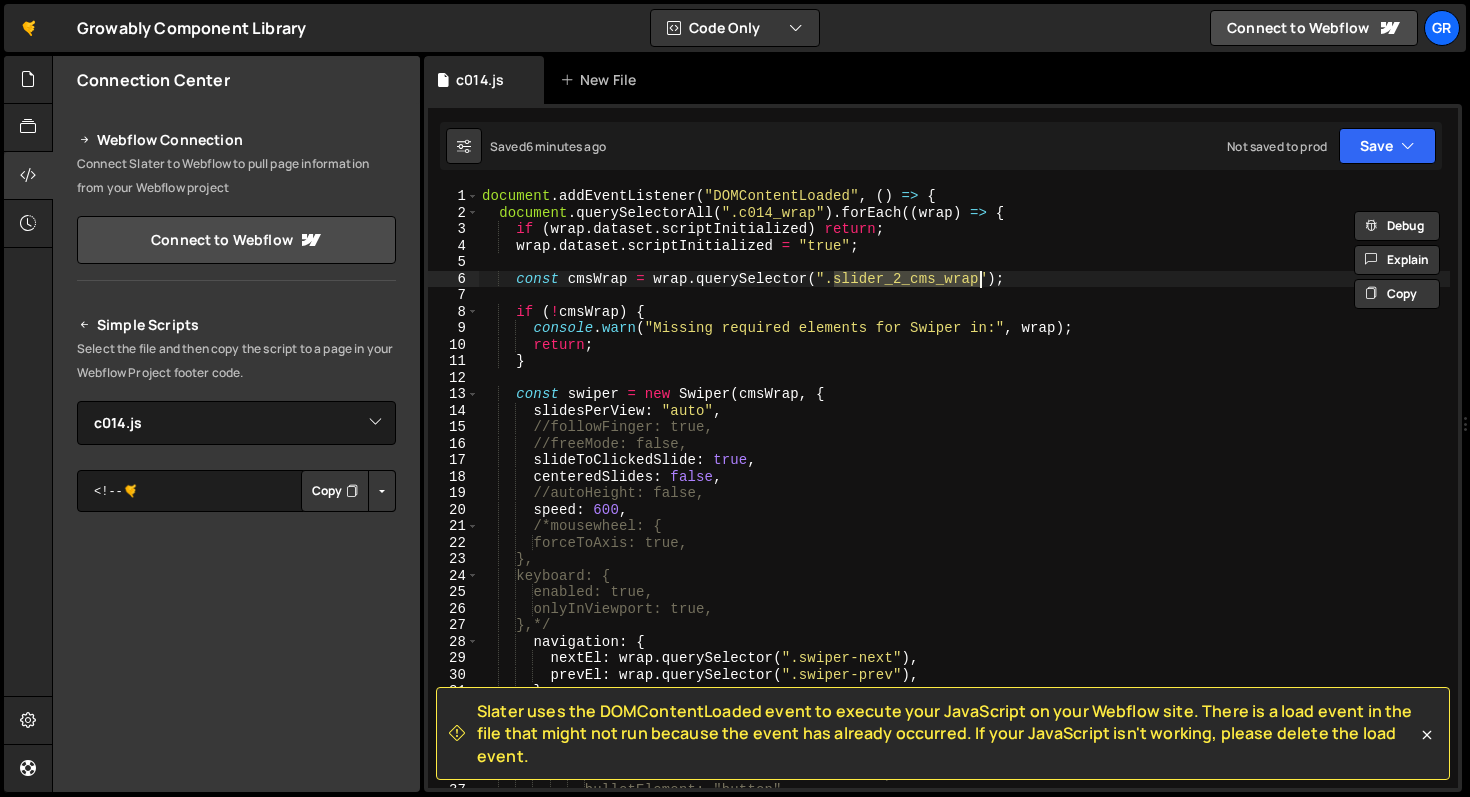 drag, startPoint x: 835, startPoint y: 277, endPoint x: 977, endPoint y: 274, distance: 142.0317 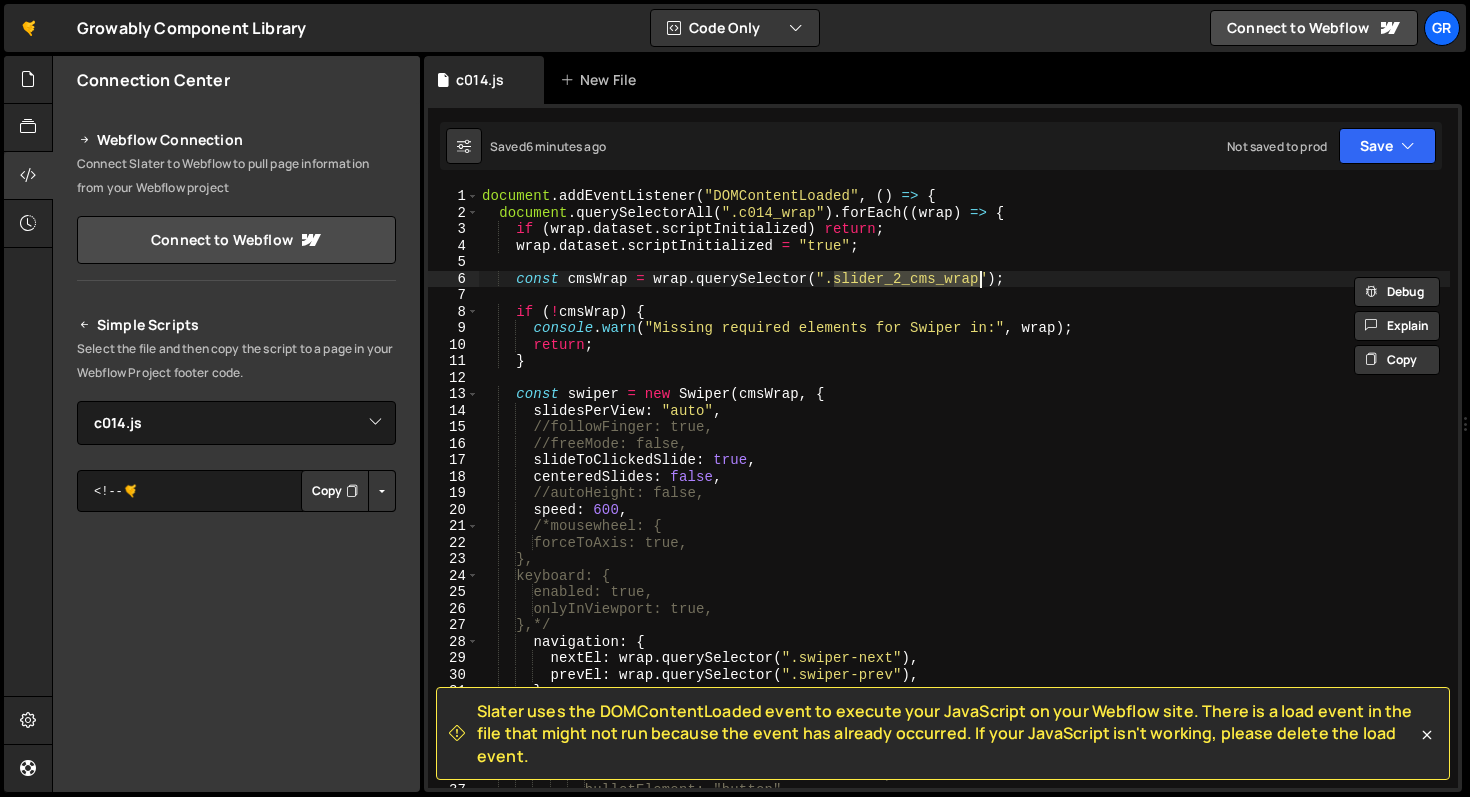 paste on "c014" 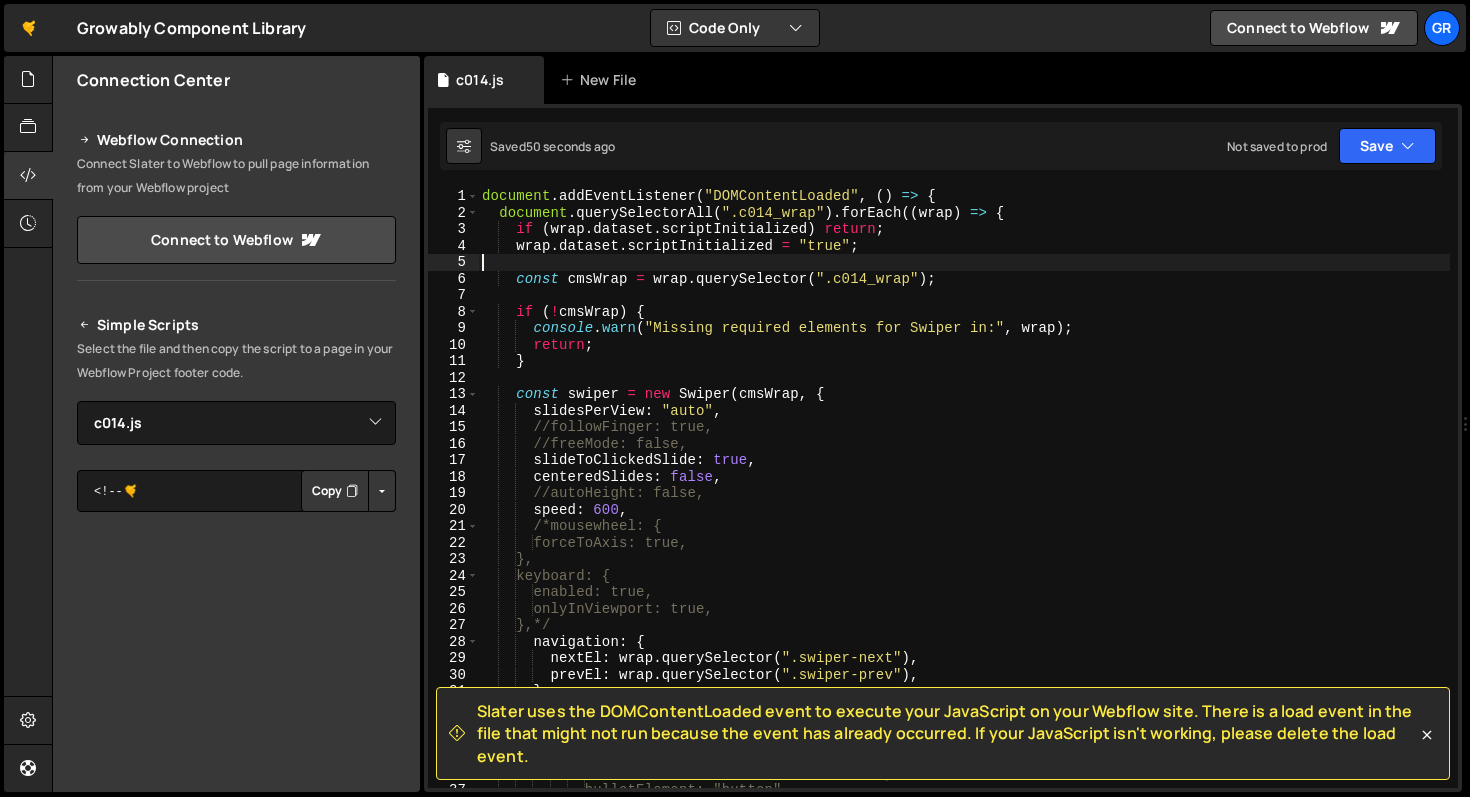 click on "document . addEventListener ( "DOMContentLoaded" ,   ( )   =>   {    document . querySelectorAll ( ".c014_wrap" ) . forEach (( wrap )   =>   {       if   ( wrap . dataset . scriptInitialized )   return ;       wrap . dataset . scriptInitialized   =   "true" ;       const   cmsWrap   =   wrap . querySelector ( ".c014_wrap" ) ;       if   ( ! cmsWrap )   {          console . warn ( "Missing required elements for Swiper in:" ,   wrap ) ;          return ;       }       const   swiper   =   new   Swiper ( cmsWrap ,   {          slidesPerView :   "auto" ,          //followFinger: true,          //freeMode: false,          slideToClickedSlide :   true ,          centeredSlides :   false ,          //autoHeight: false,          speed :   600 ,          /*mousewheel: {            forceToAxis: true,         },         keyboard: {            enabled: true,            onlyInViewport: true,         },*/          navigation :   {             nextEl :   wrap . querySelector ( ".swiper-next" ) ,             prevEl :   wrap" at bounding box center (964, 504) 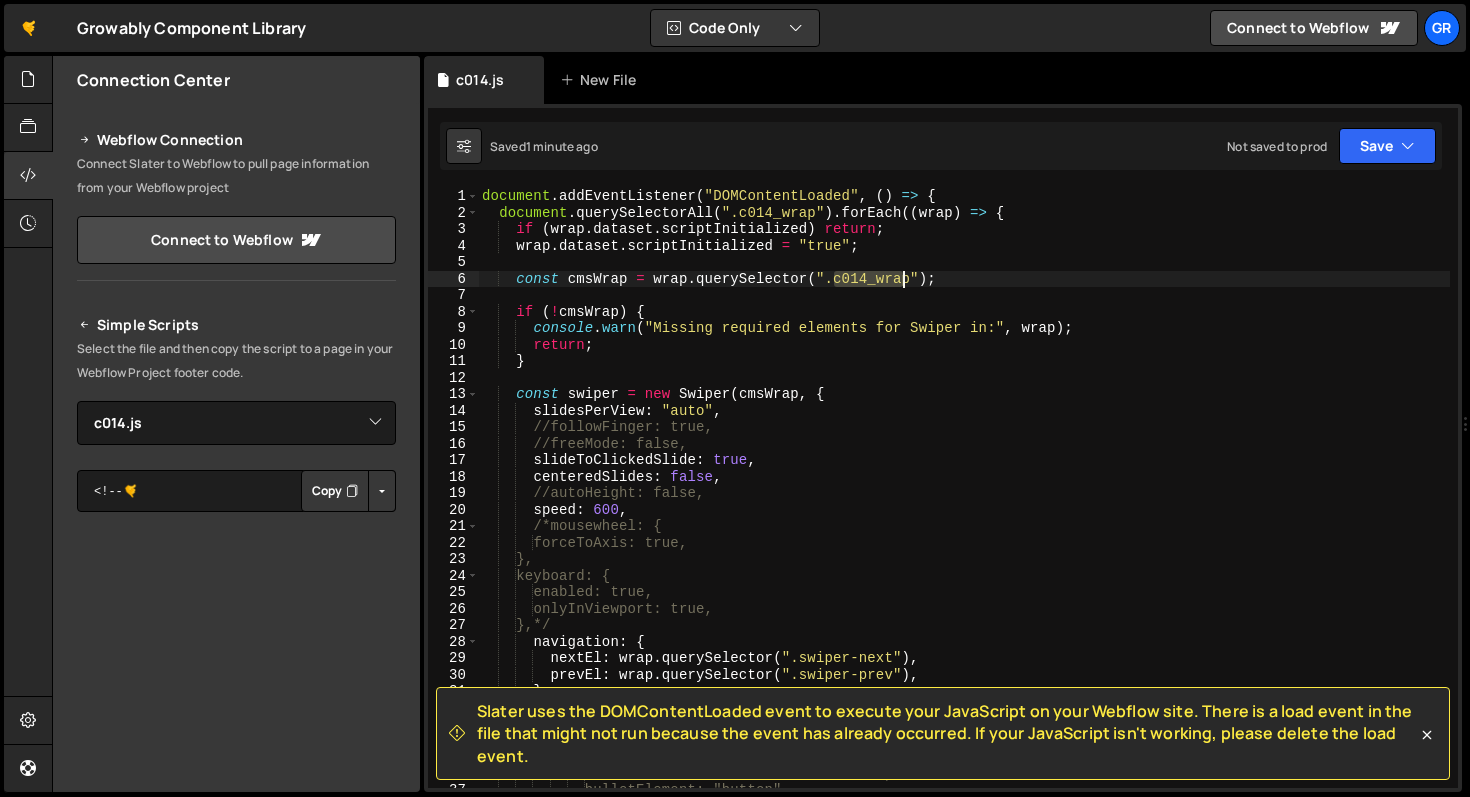drag, startPoint x: 832, startPoint y: 278, endPoint x: 911, endPoint y: 274, distance: 79.101204 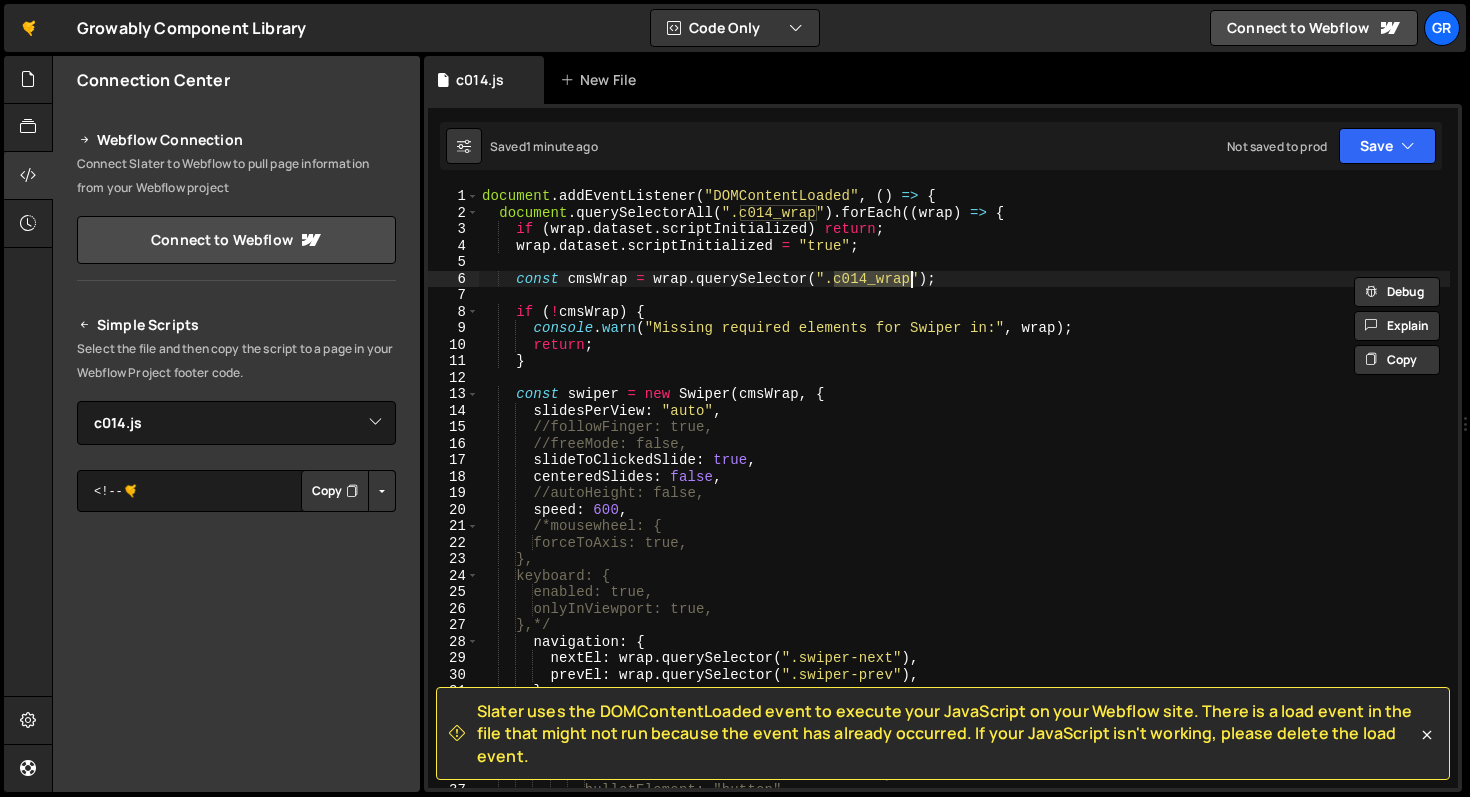 paste on "link_" 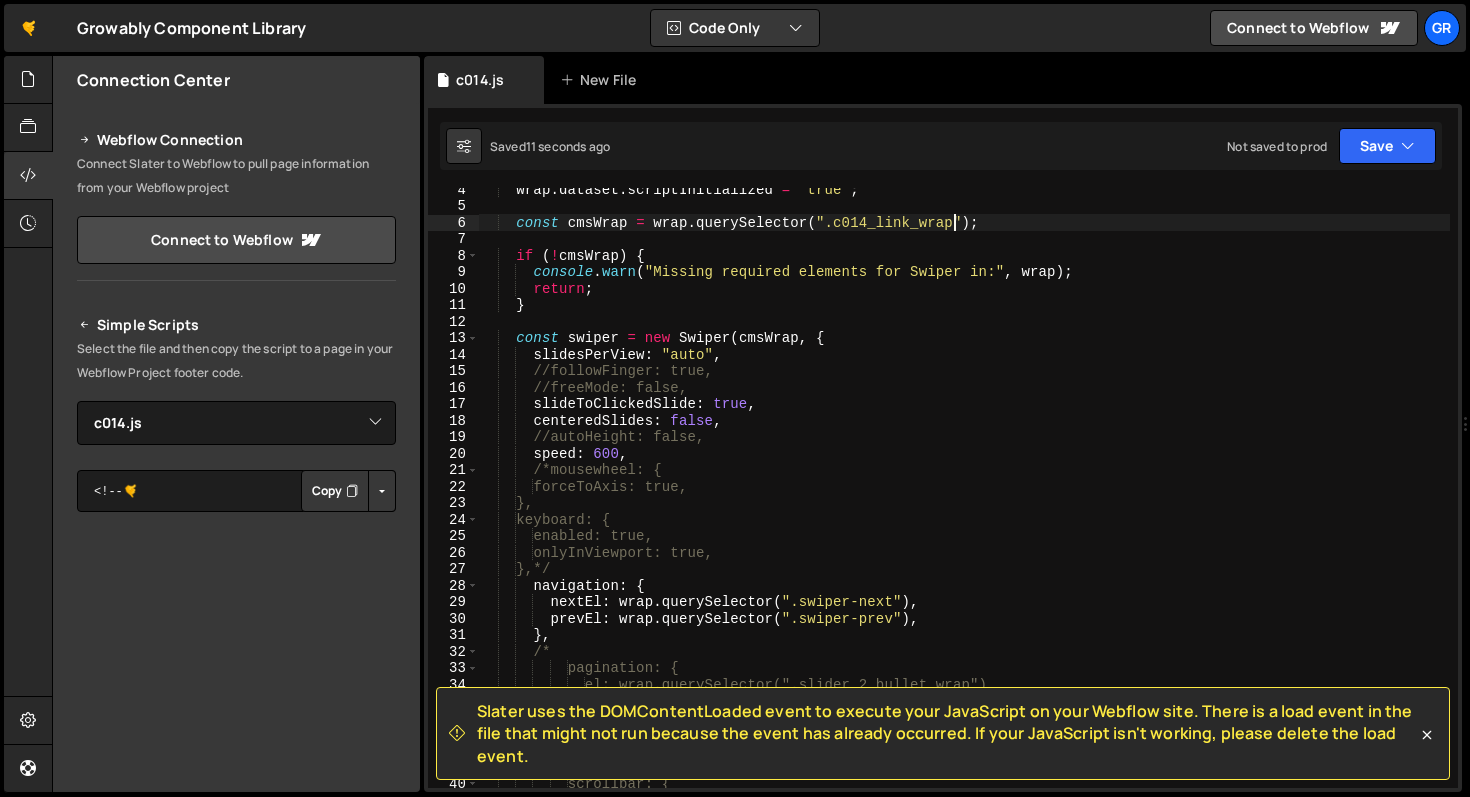 scroll, scrollTop: 59, scrollLeft: 0, axis: vertical 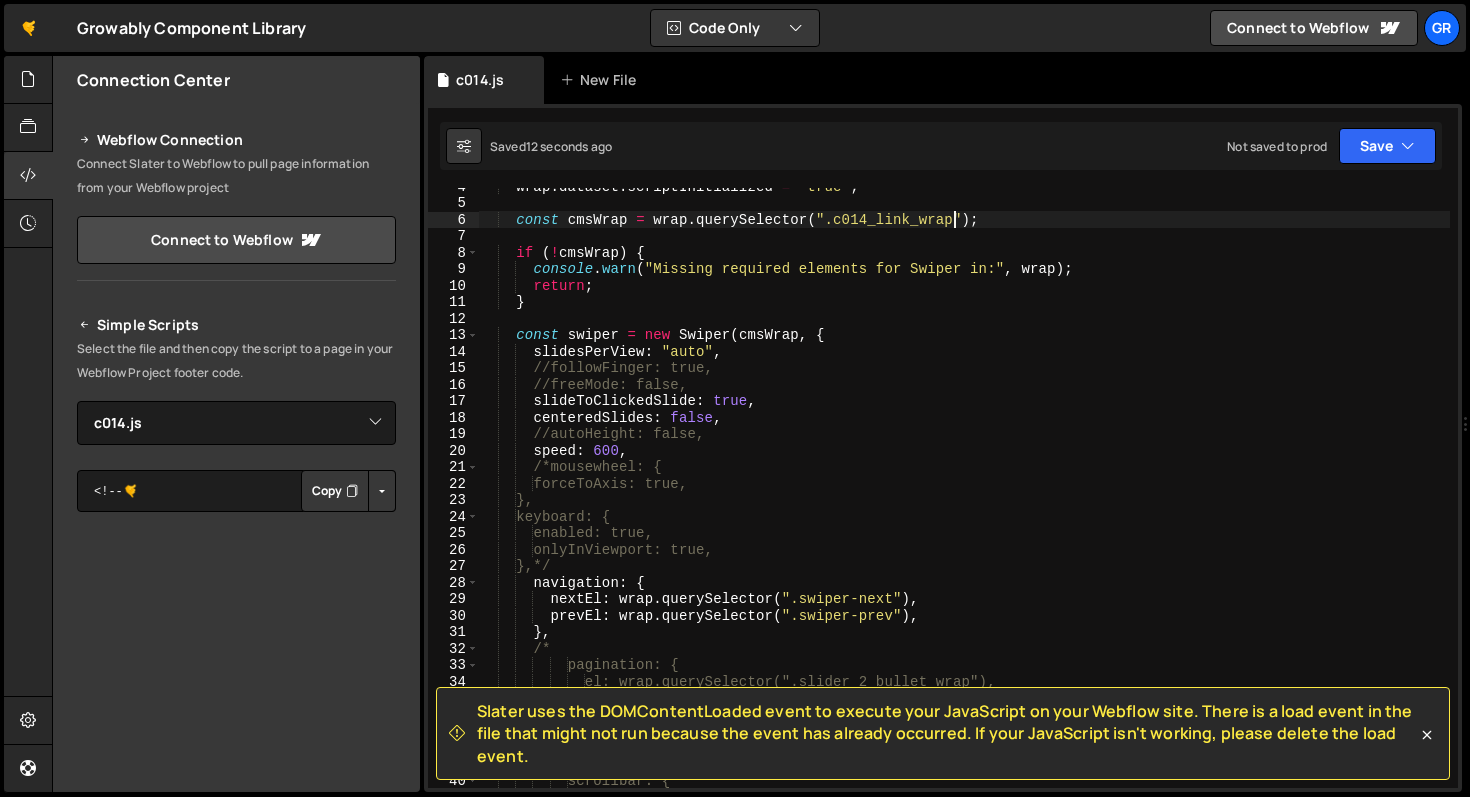 click on "wrap . dataset . scriptInitialized   =   "true" ;       const   cmsWrap   =   wrap . querySelector ( ".c014_link_wrap" ) ;       if   ( ! cmsWrap )   {          console . warn ( "Missing required elements for Swiper in:" ,   wrap ) ;          return ;       }       const   swiper   =   new   Swiper ( cmsWrap ,   {          slidesPerView :   "auto" ,          //followFinger: true,          //freeMode: false,          slideToClickedSlide :   true ,          centeredSlides :   false ,          //autoHeight: false,          speed :   600 ,          /*mousewheel: {            forceToAxis: true,         },         keyboard: {            enabled: true,            onlyInViewport: true,         },*/          navigation :   {             nextEl :   wrap . querySelector ( ".swiper-next" ) ,             prevEl :   wrap . querySelector ( ".swiper-prev" ) ,          } ,          /*                  pagination: {                     el: wrap.querySelector(".slider_2_bullet_wrap")," at bounding box center [964, 494] 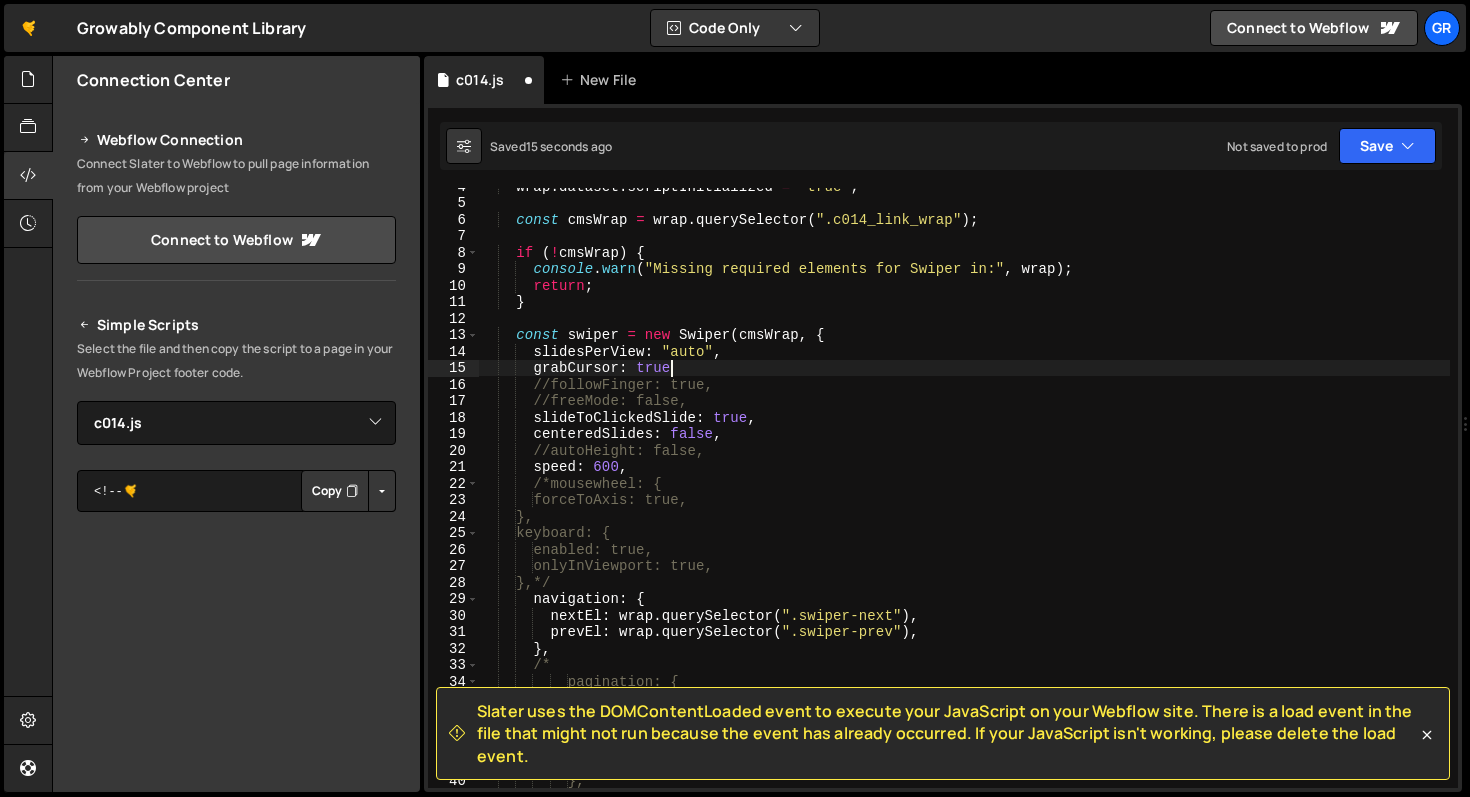 scroll, scrollTop: 0, scrollLeft: 12, axis: horizontal 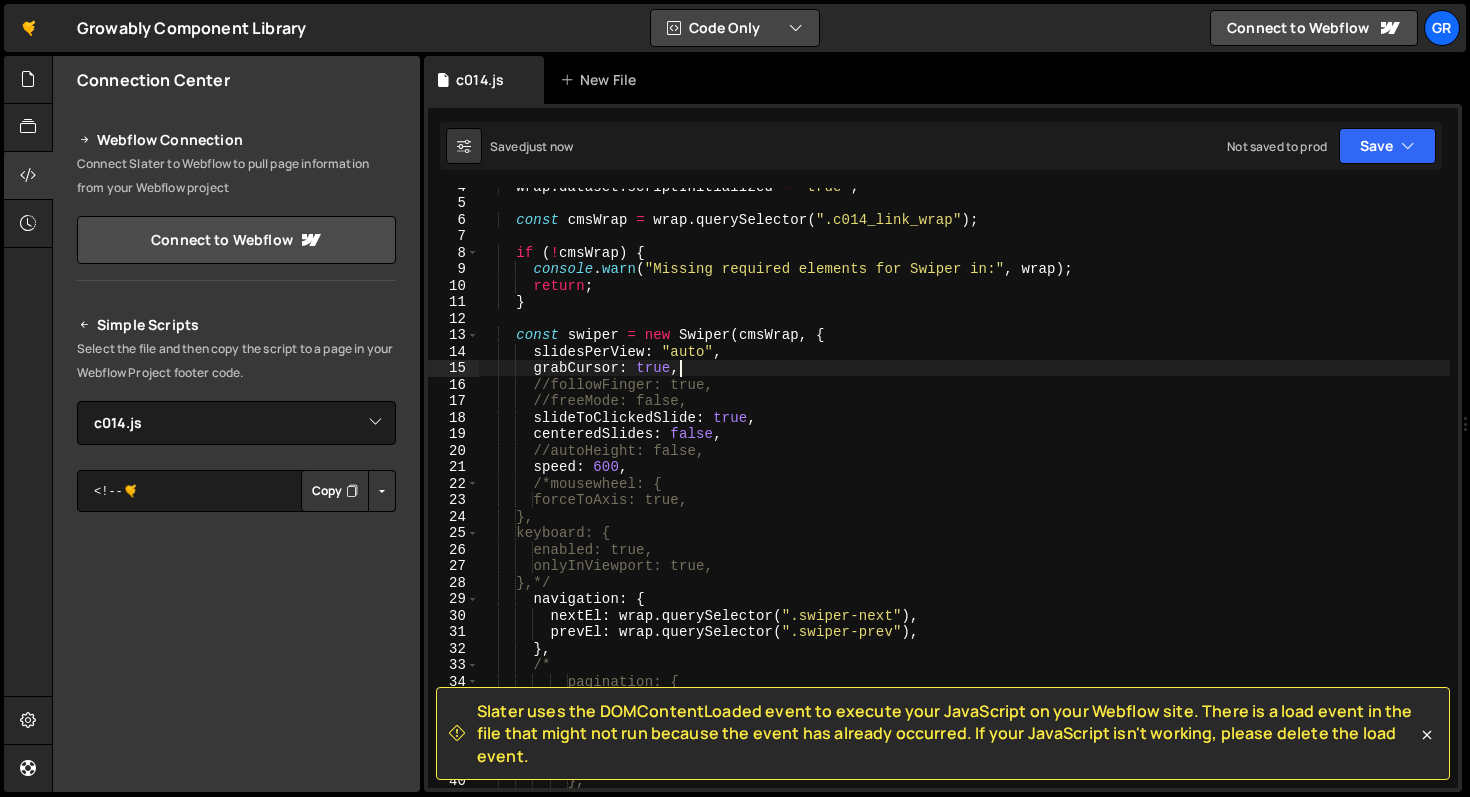 type on "grabCursor: true," 